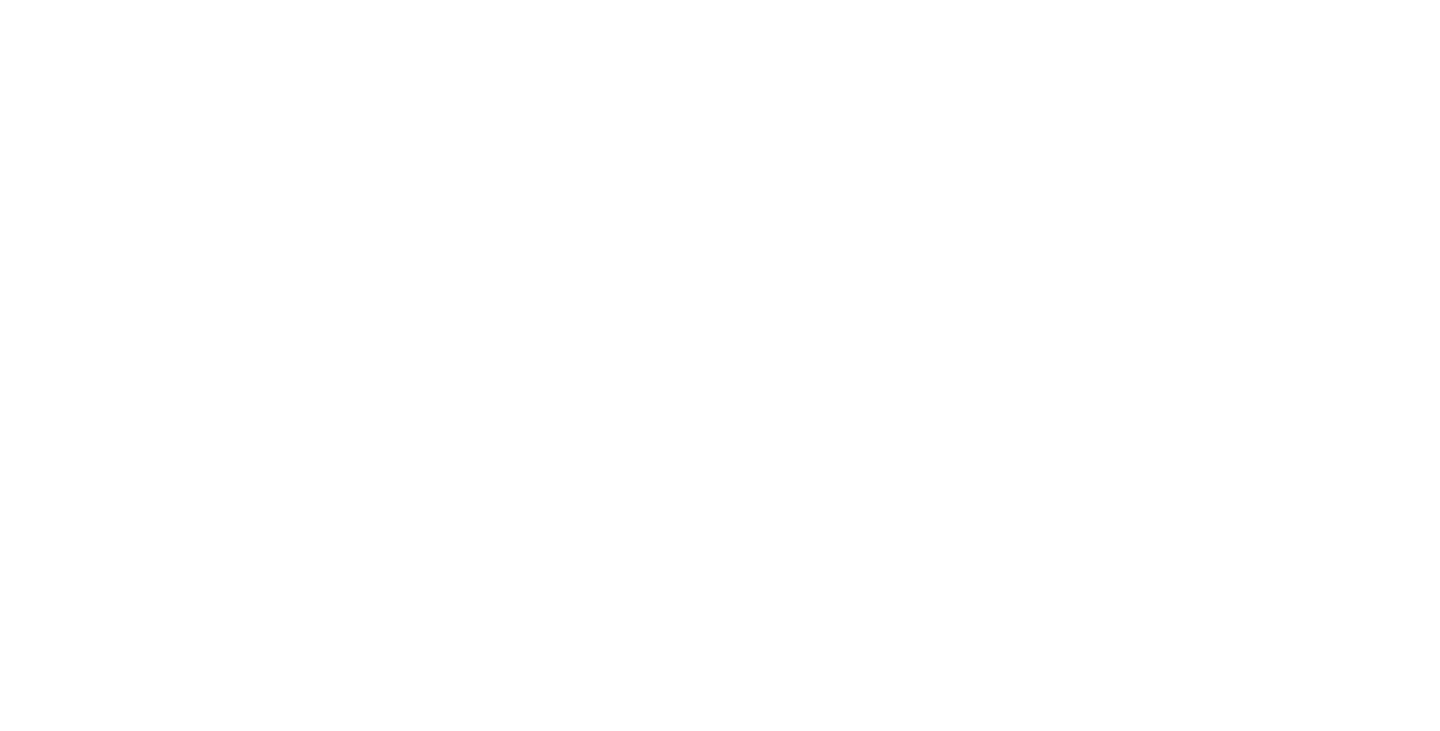 scroll, scrollTop: 0, scrollLeft: 0, axis: both 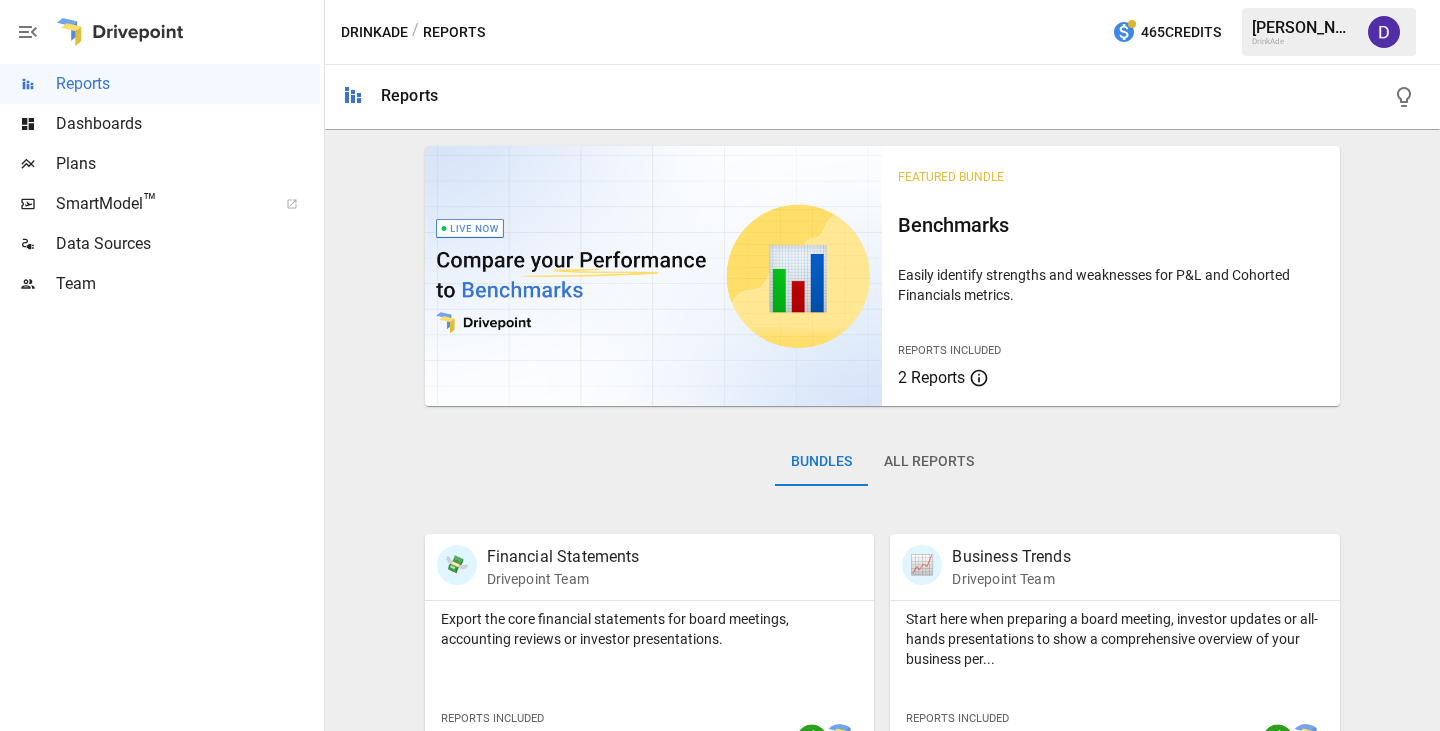 click on "Dashboards" at bounding box center (188, 124) 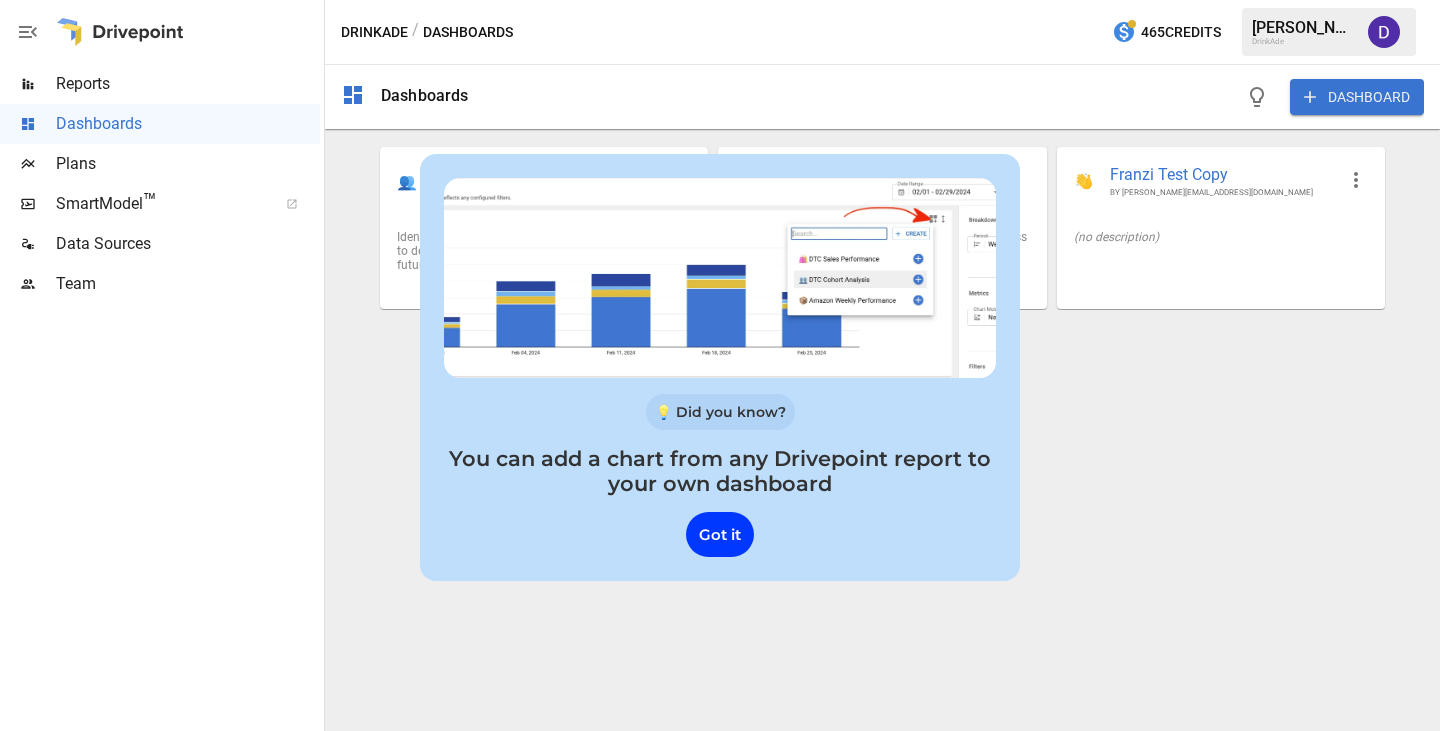 click on "Got it" at bounding box center (720, 534) 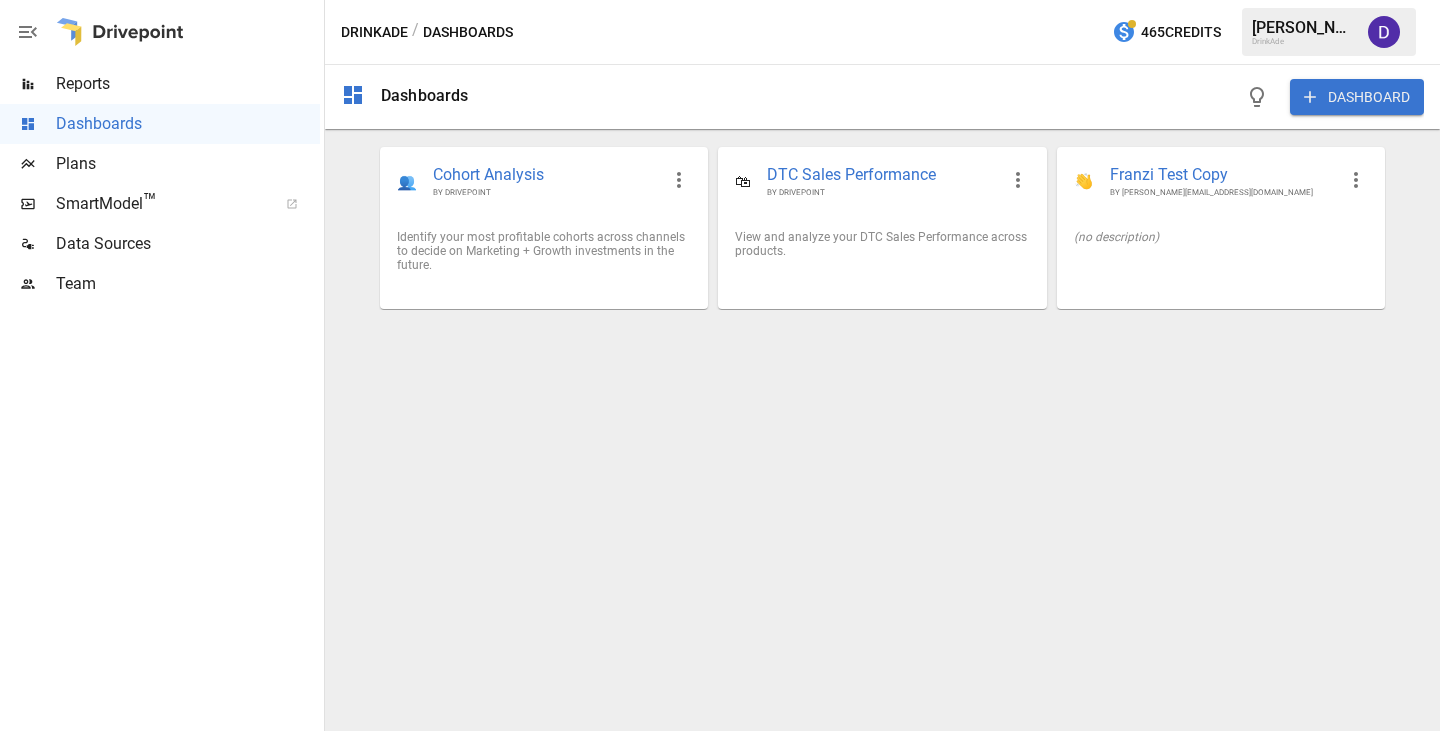 click on "DTC Sales Performance" at bounding box center (882, 175) 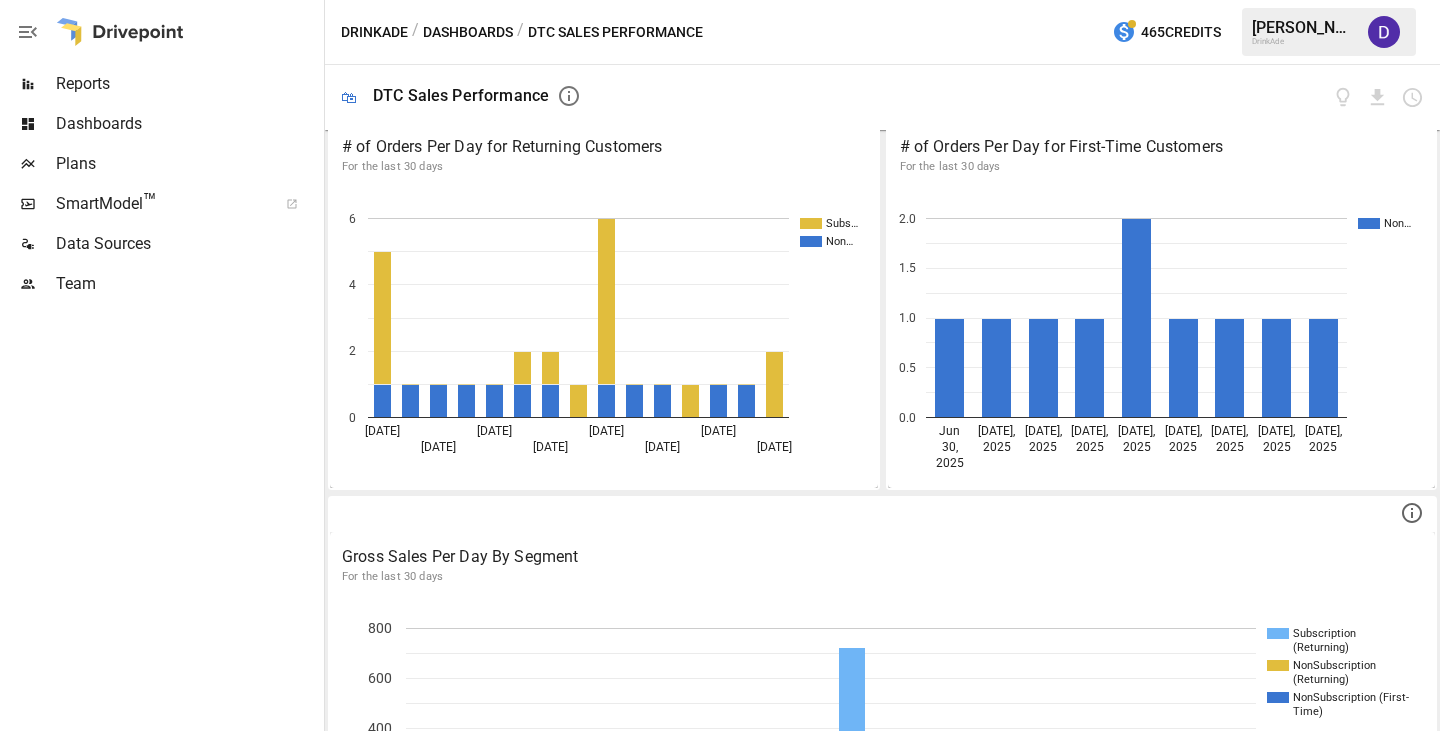 scroll, scrollTop: 0, scrollLeft: 0, axis: both 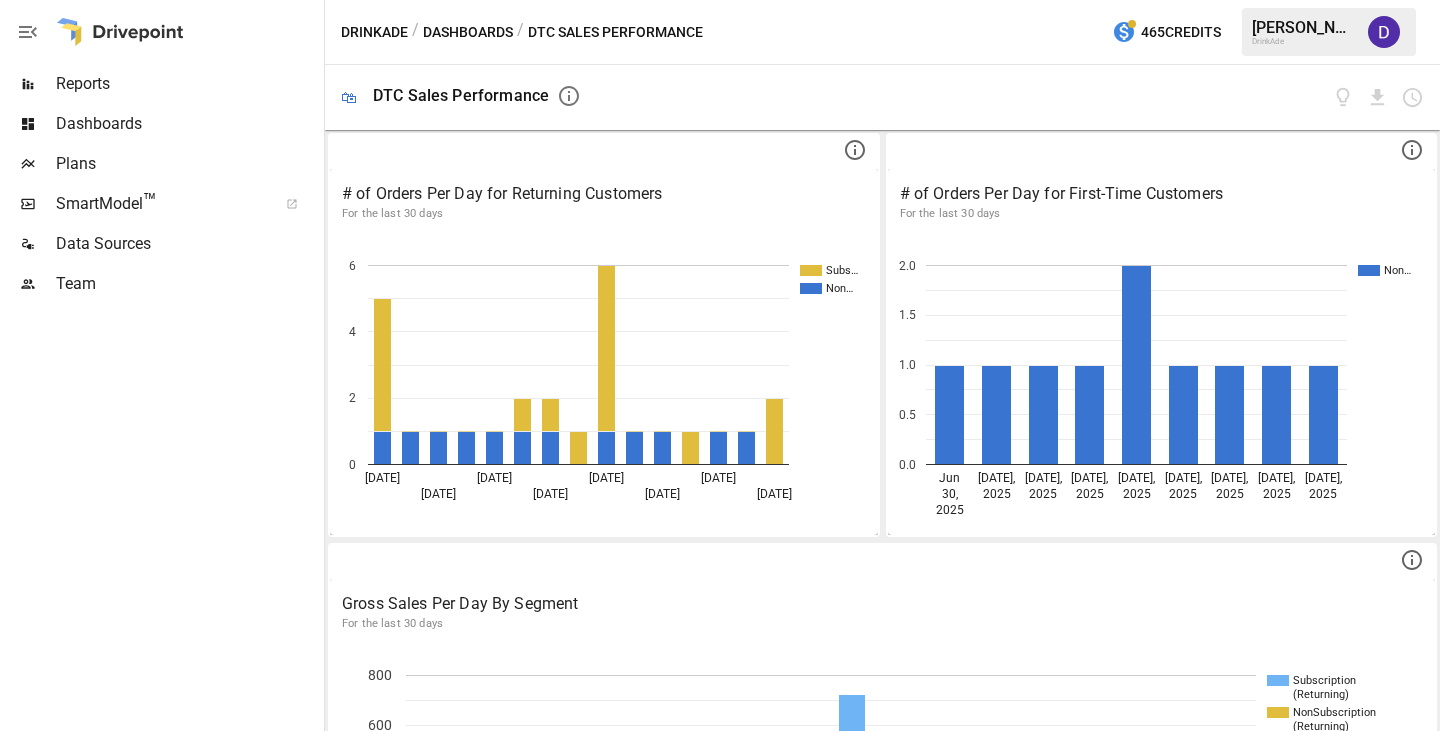 click 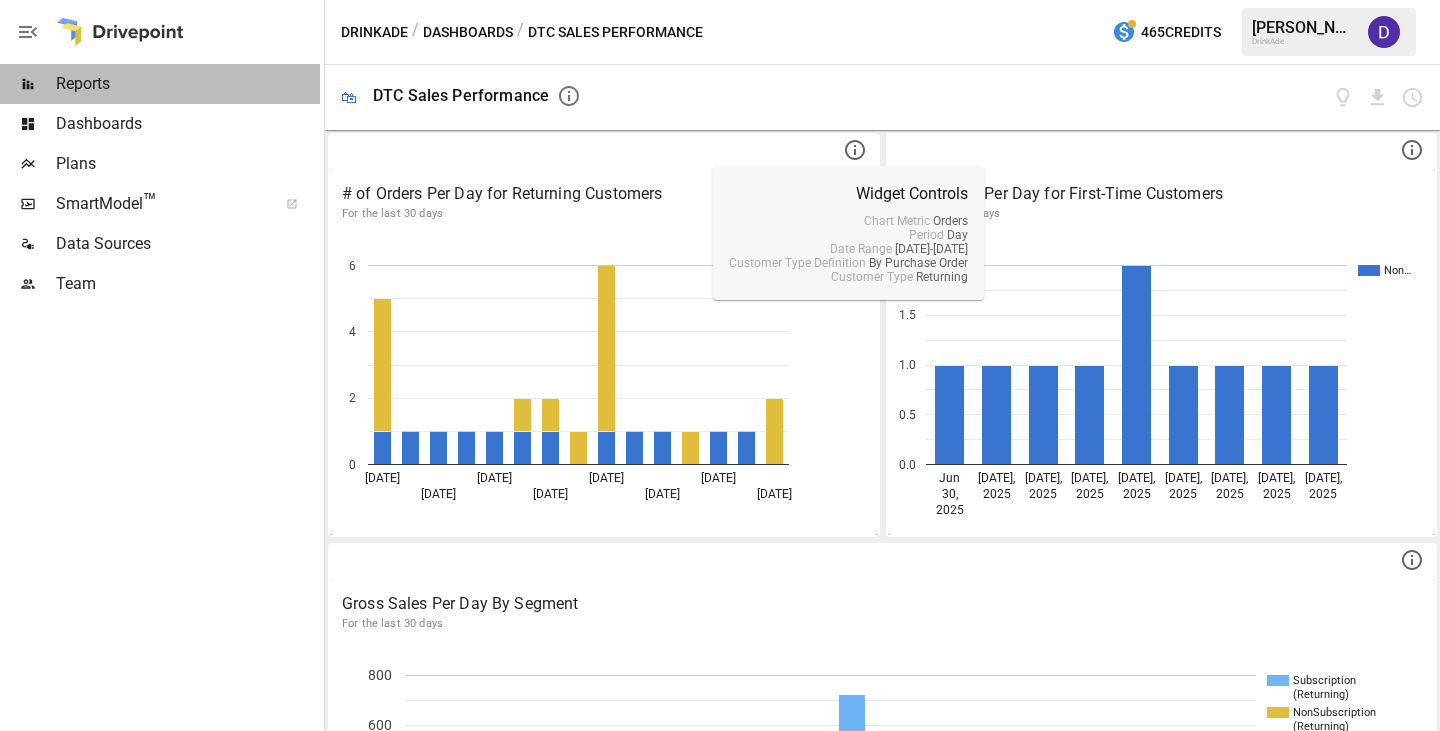 click on "Reports" at bounding box center (188, 84) 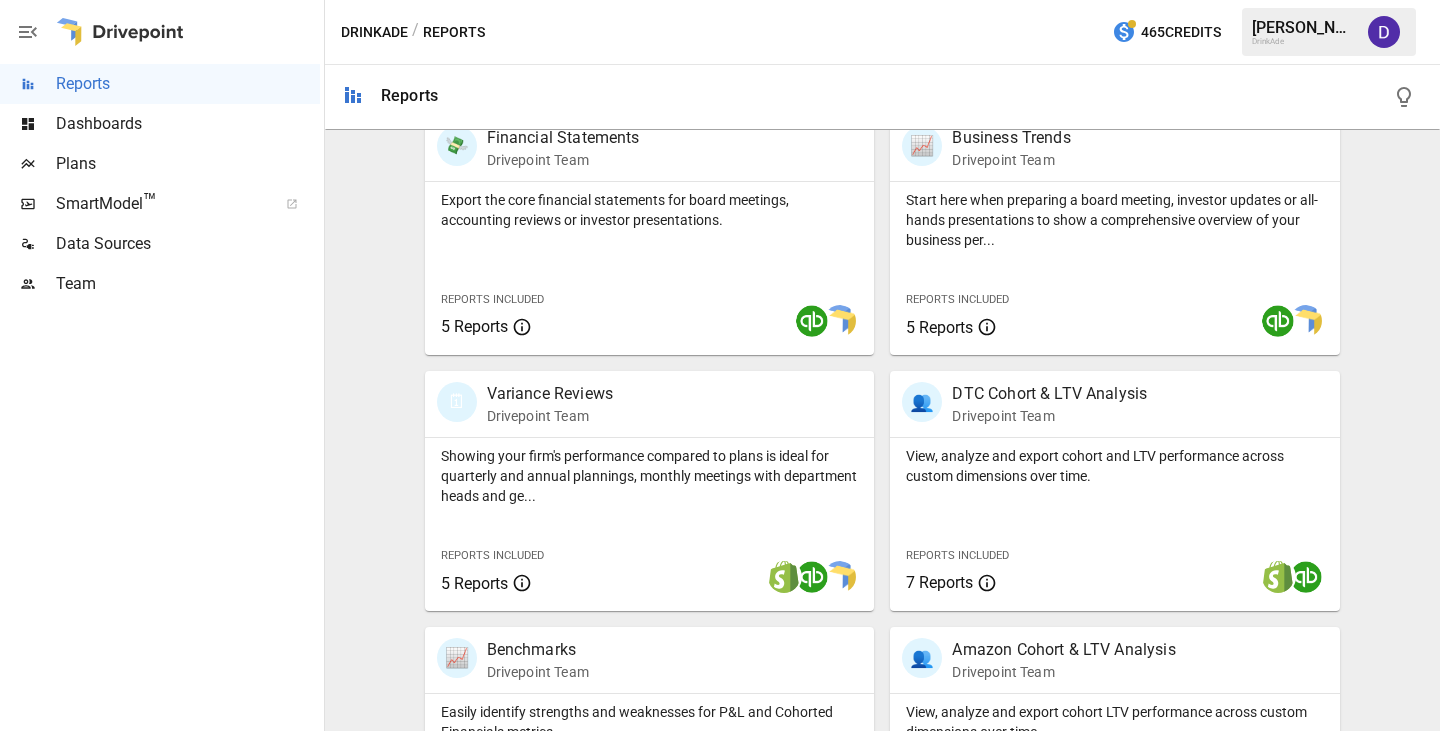 scroll, scrollTop: 219, scrollLeft: 0, axis: vertical 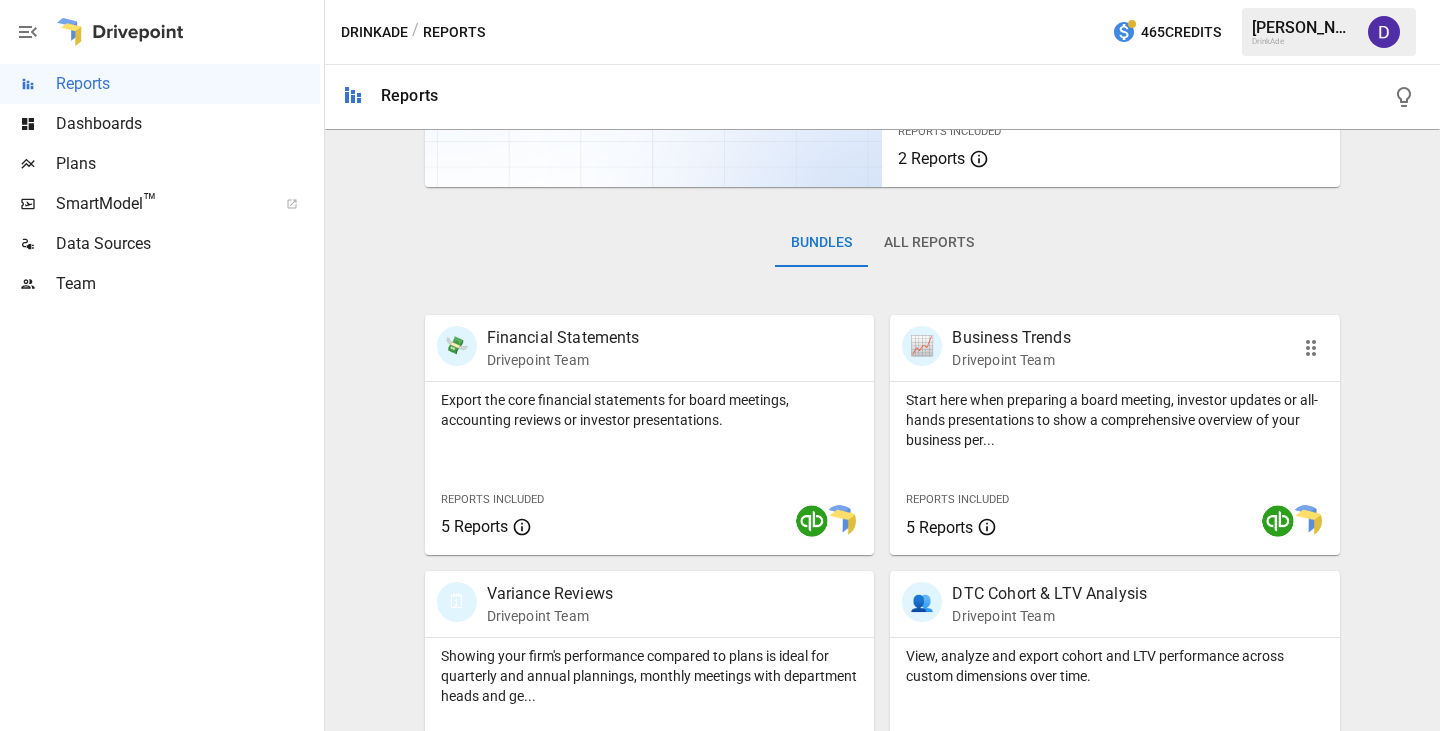 click on "Drivepoint Team" at bounding box center [1011, 360] 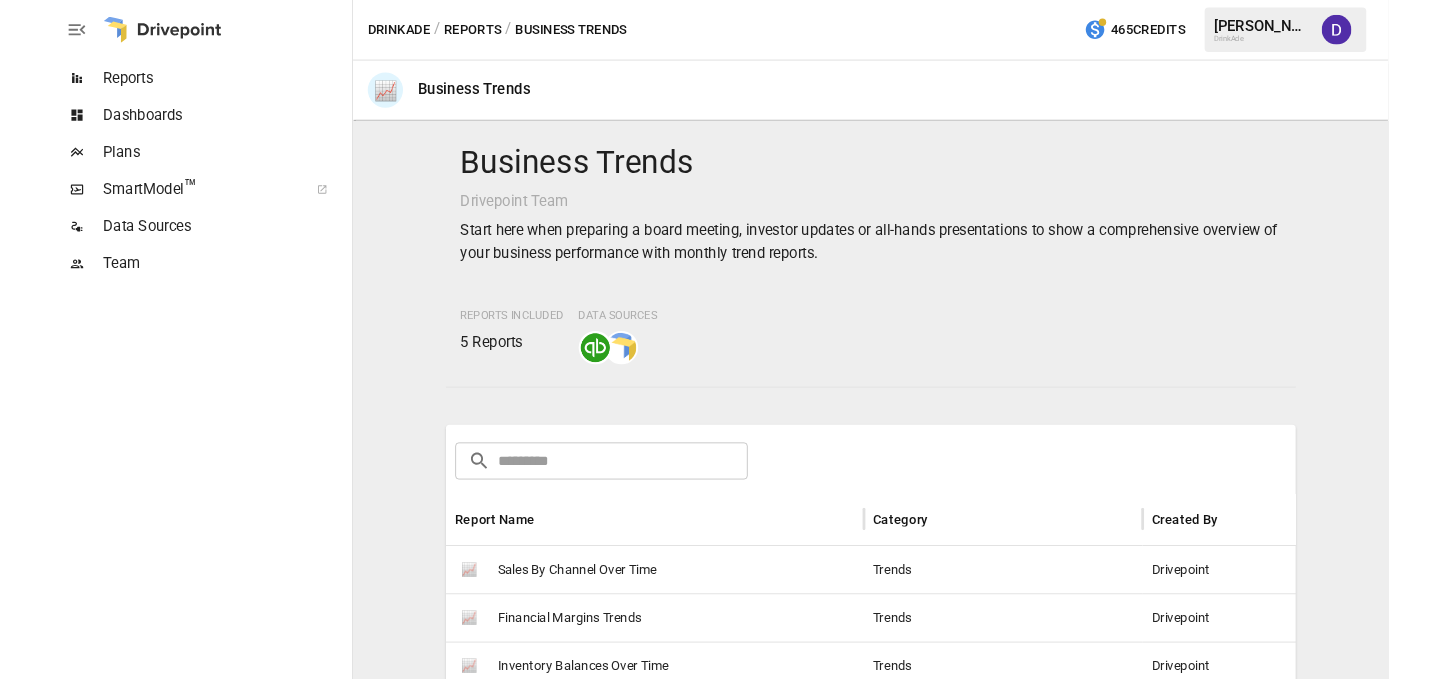 scroll, scrollTop: 300, scrollLeft: 0, axis: vertical 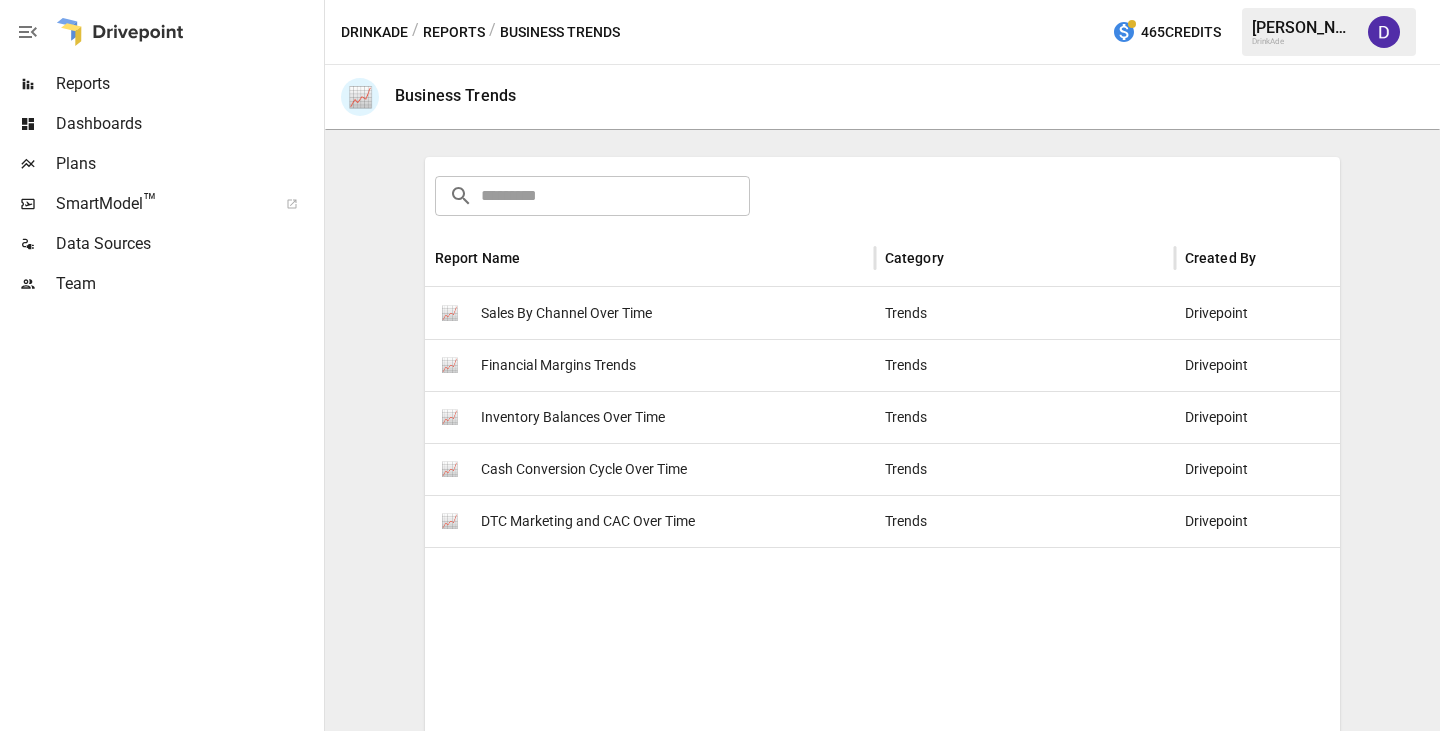 click on "Sales By Channel Over Time" at bounding box center (566, 313) 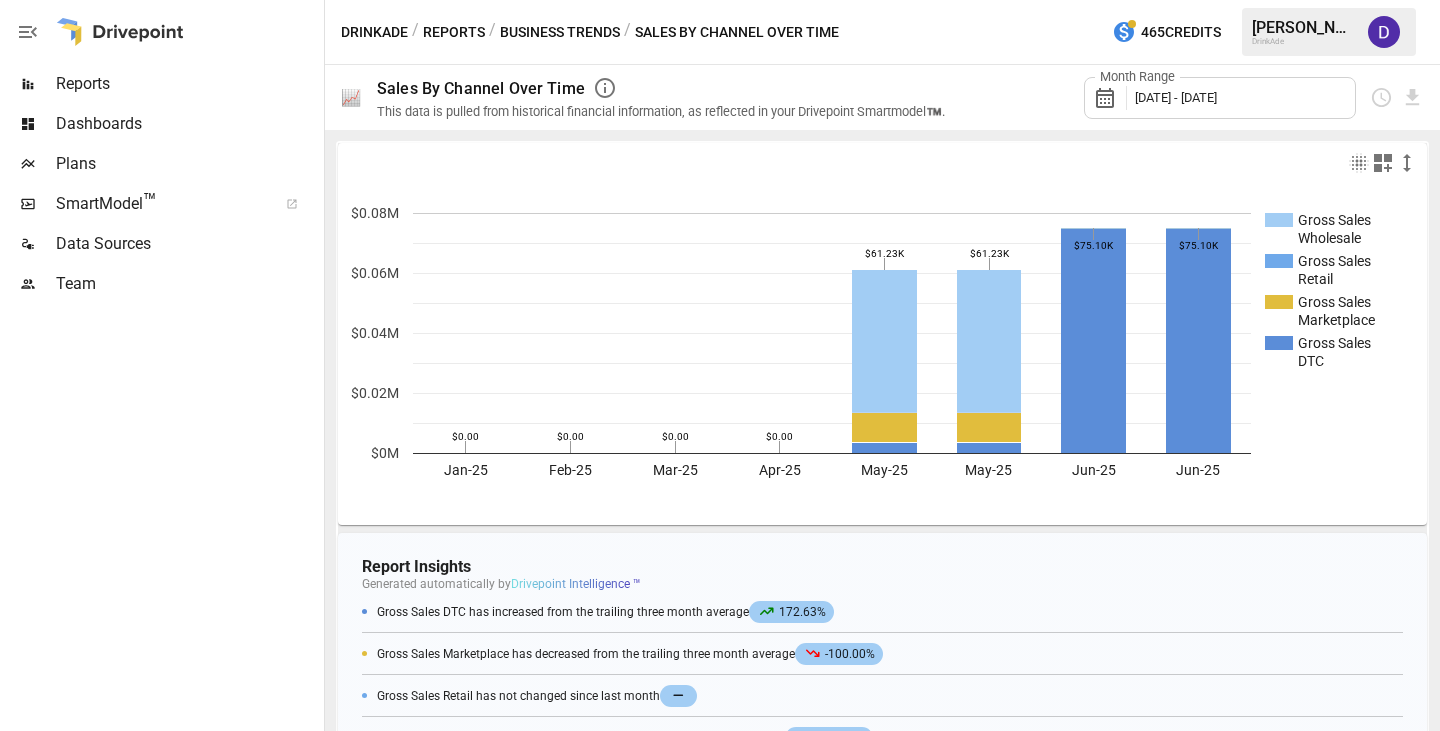 click on "Plans" at bounding box center [188, 164] 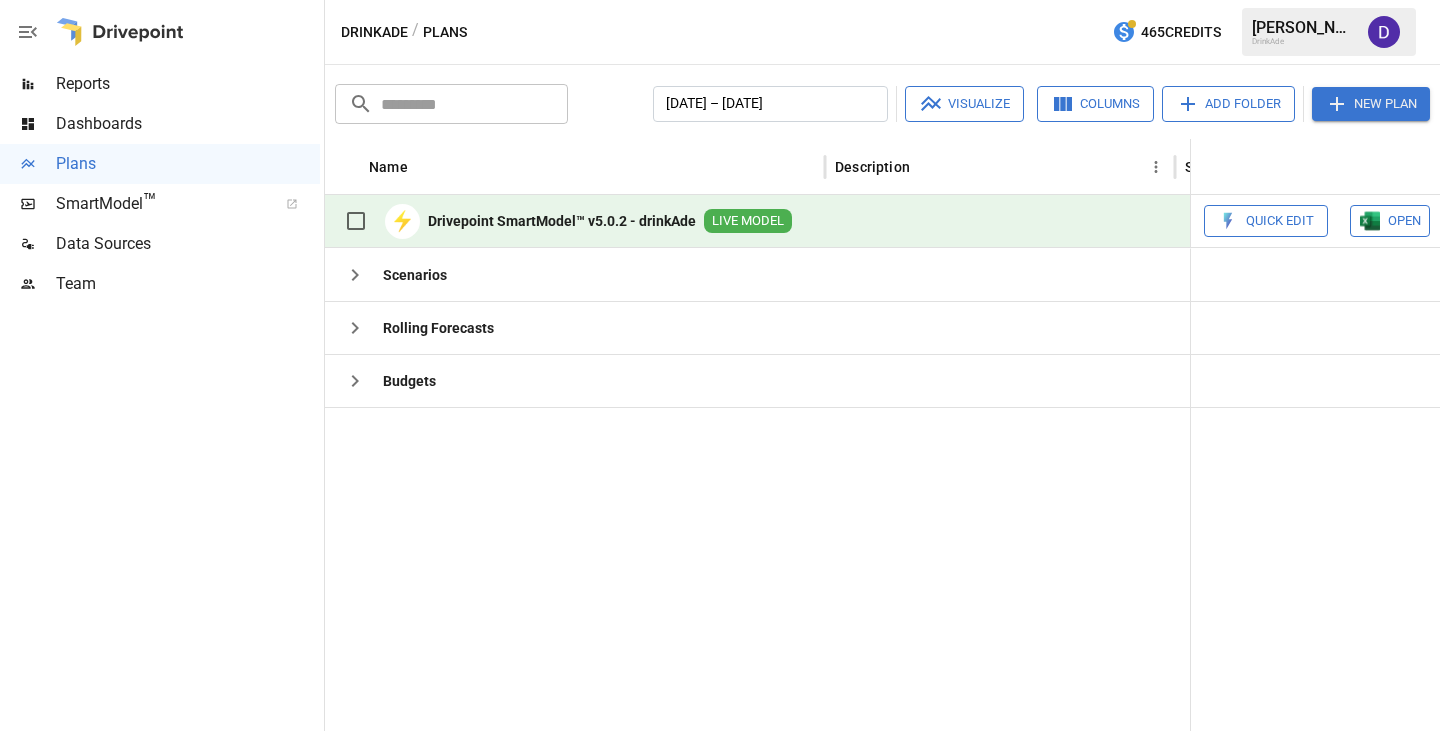 click on "LIVE MODEL" at bounding box center (748, 221) 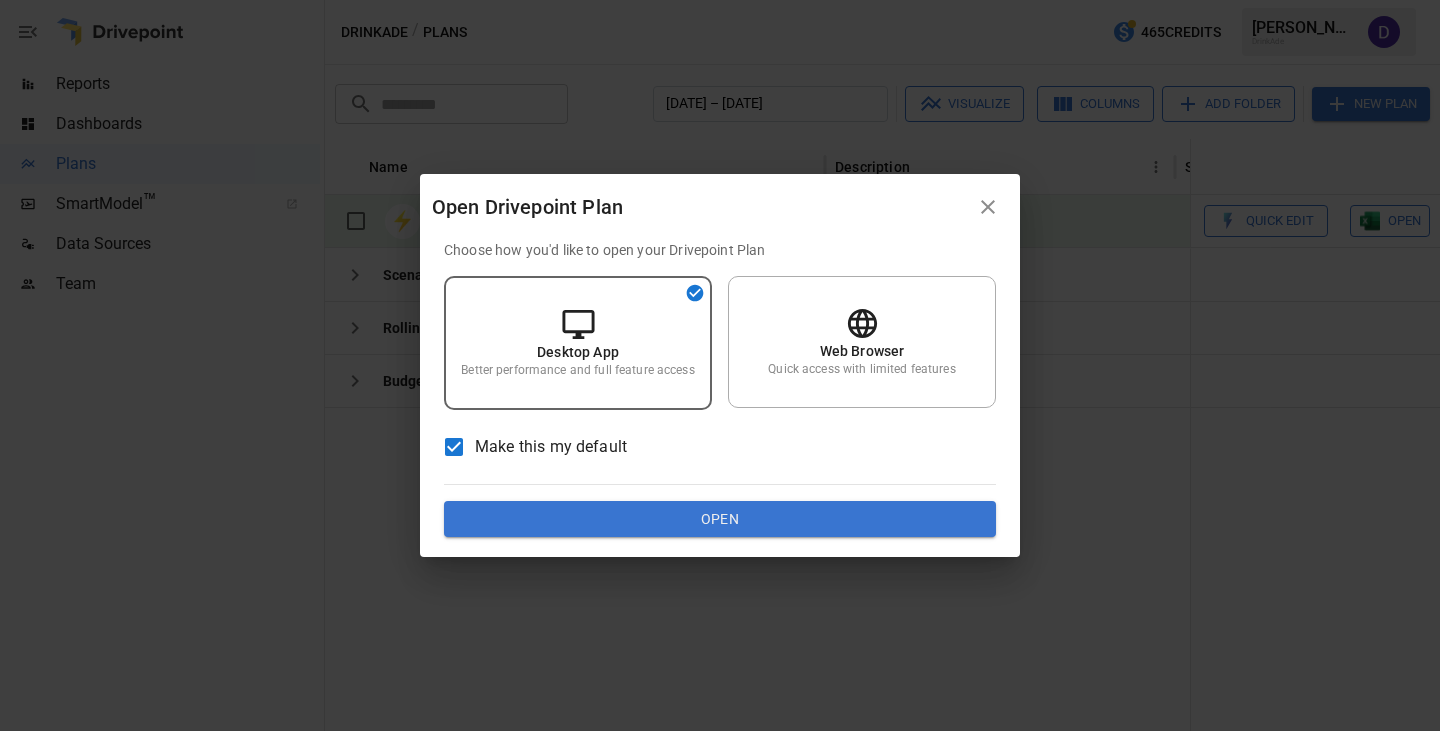 click on "Open" at bounding box center [720, 519] 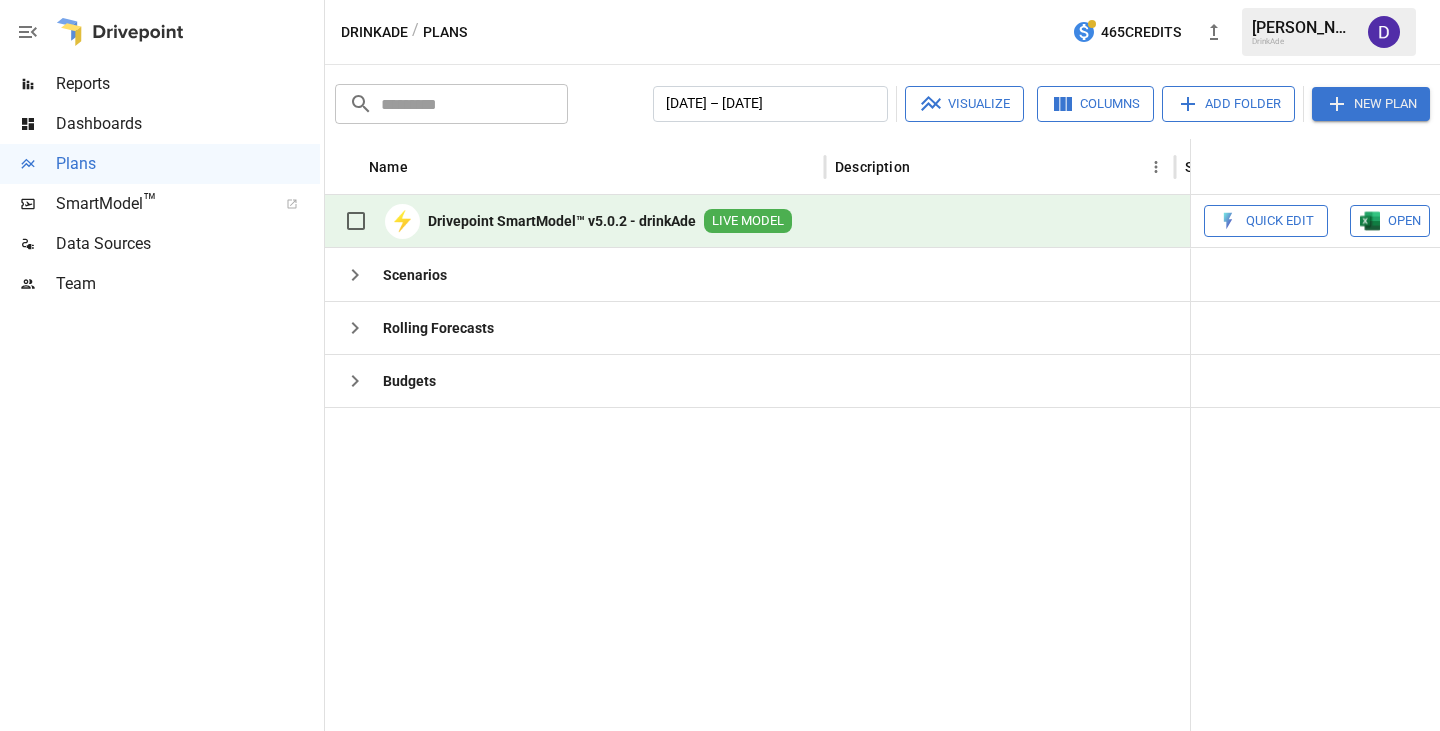 click on "Quick Edit" at bounding box center (1280, 221) 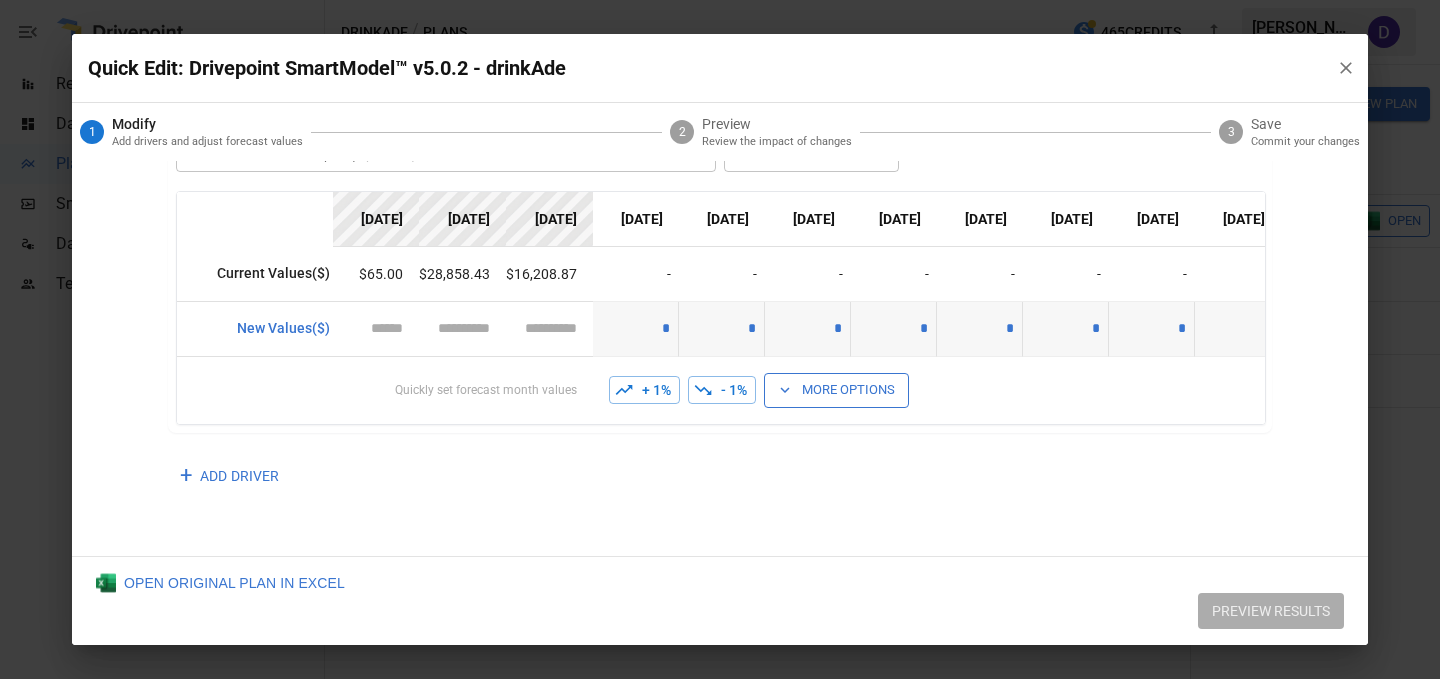 scroll, scrollTop: 0, scrollLeft: 0, axis: both 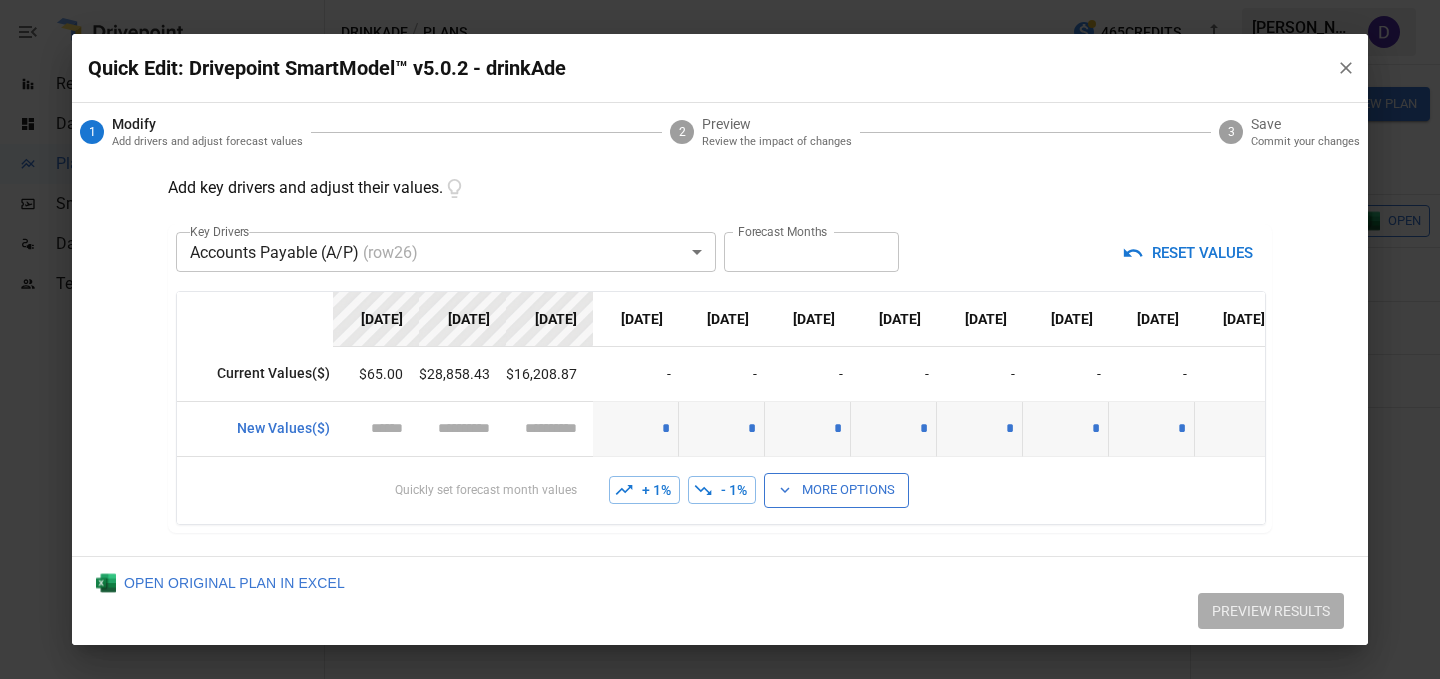 click on "**********" at bounding box center [720, 0] 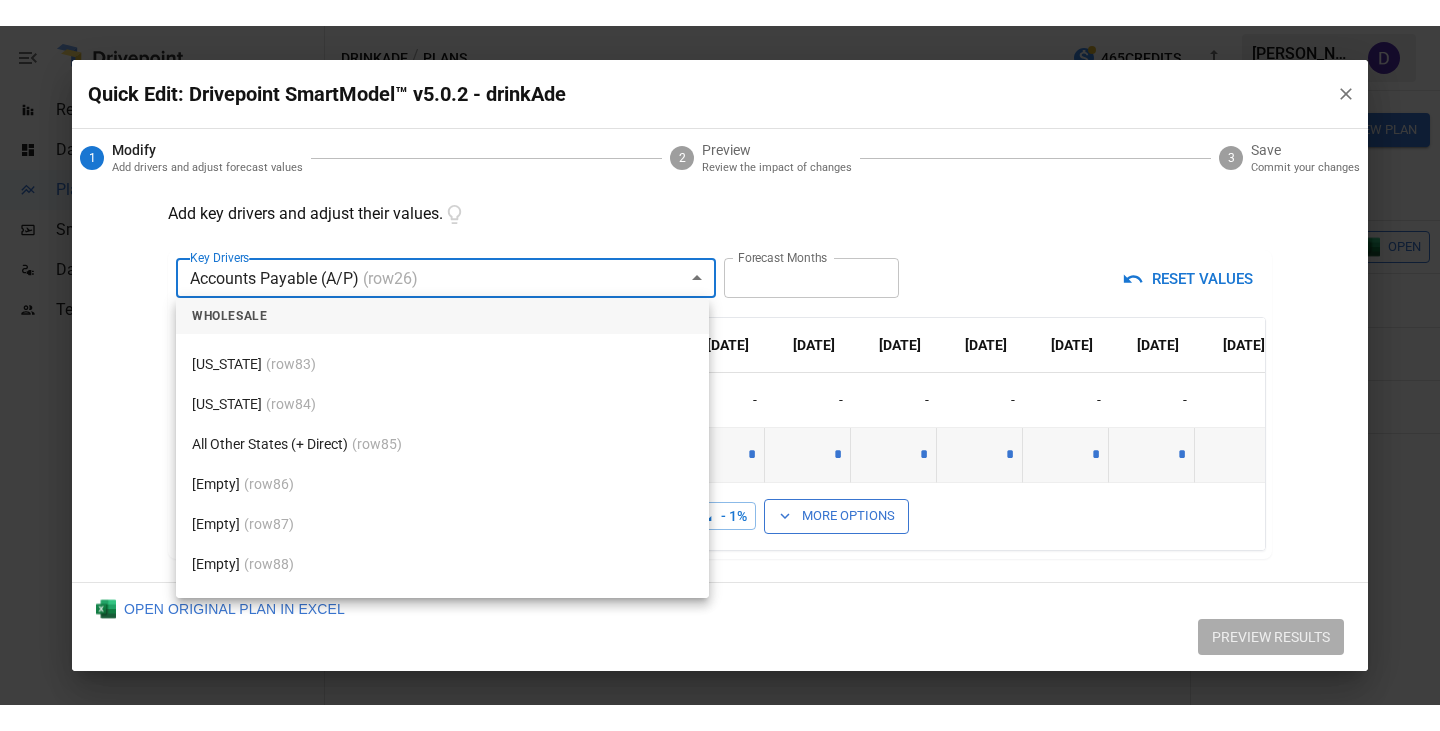 scroll, scrollTop: 3900, scrollLeft: 0, axis: vertical 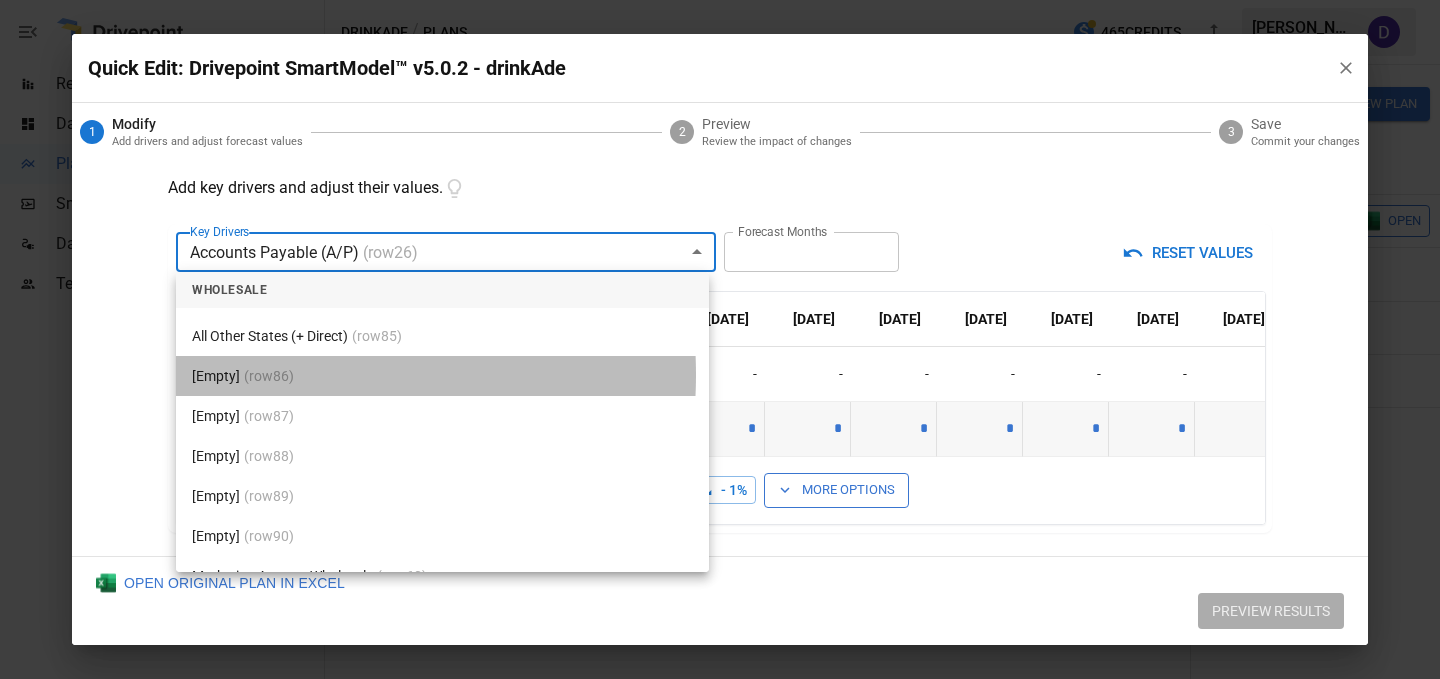 click on "(row  86 )" at bounding box center [269, 376] 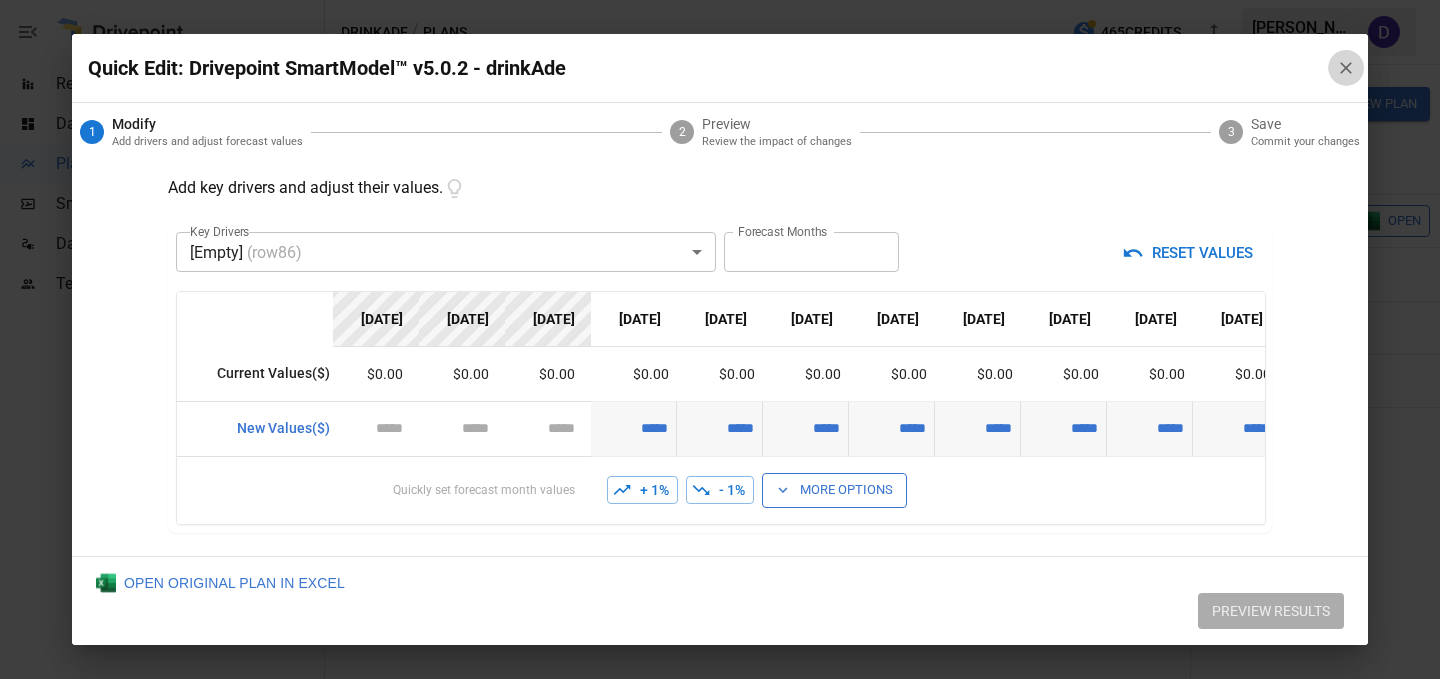 click 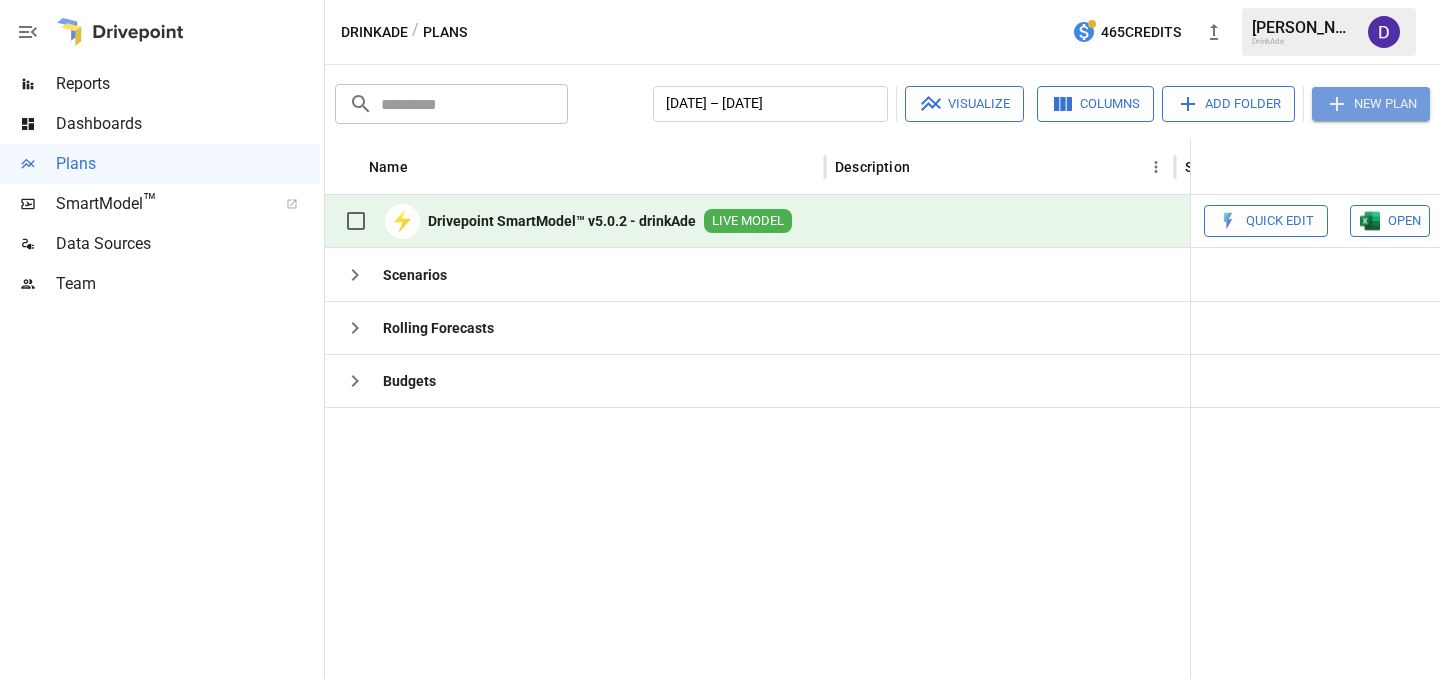 click on "New Plan" at bounding box center [1371, 104] 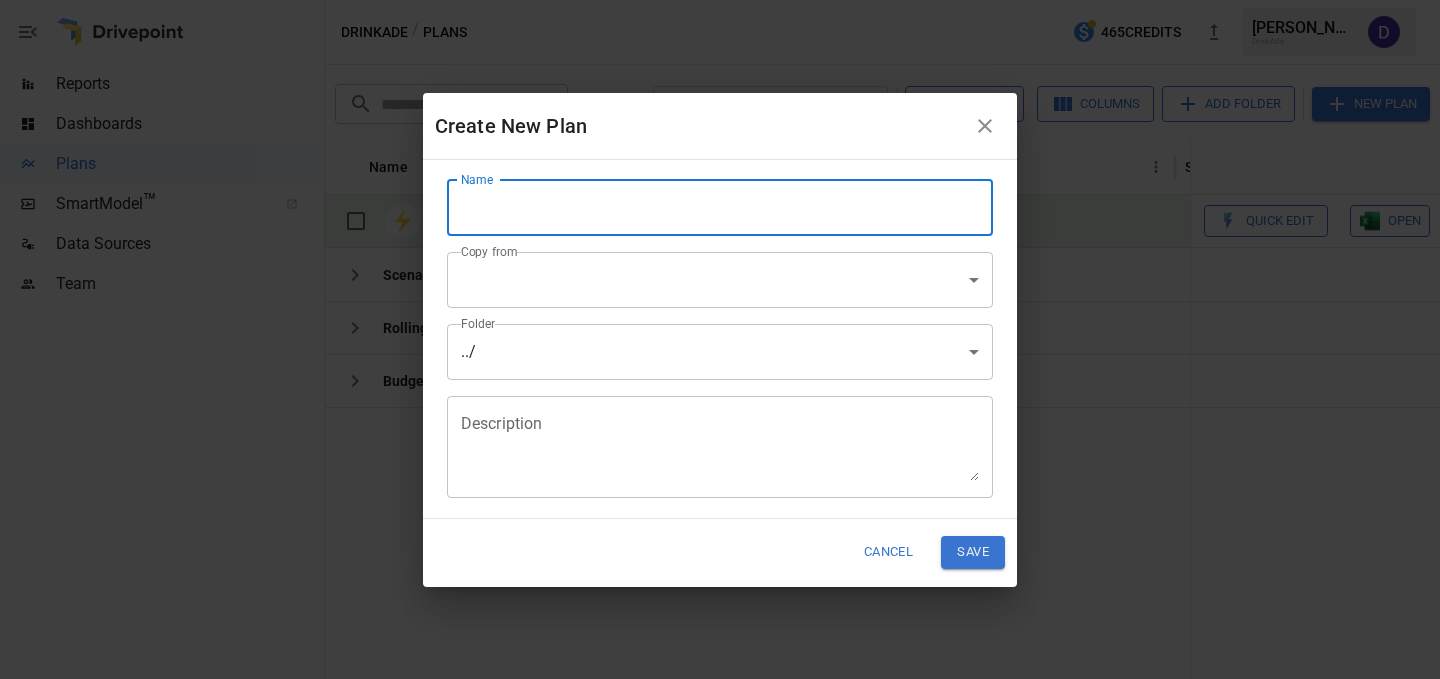 click on "Name" at bounding box center (720, 208) 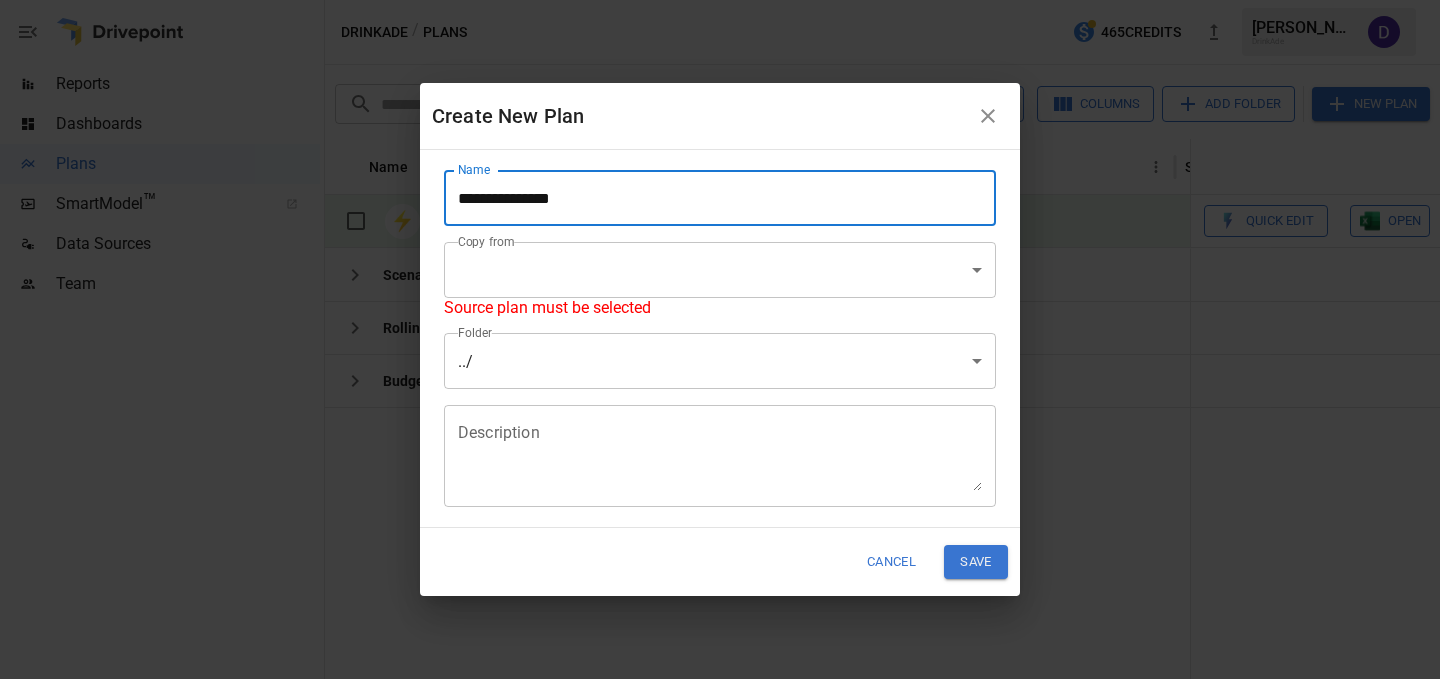 type on "**********" 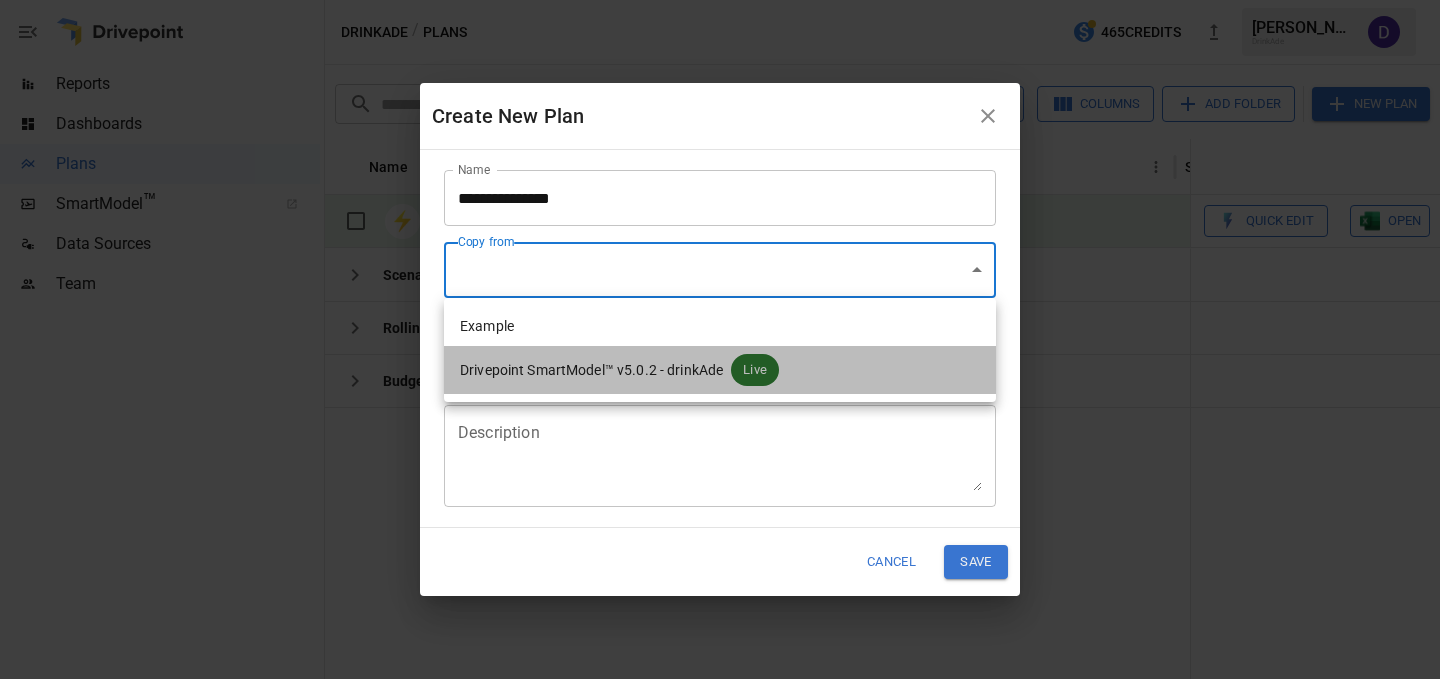 click on "Drivepoint SmartModel™ v5.0.2 - drinkAde" at bounding box center (591, 370) 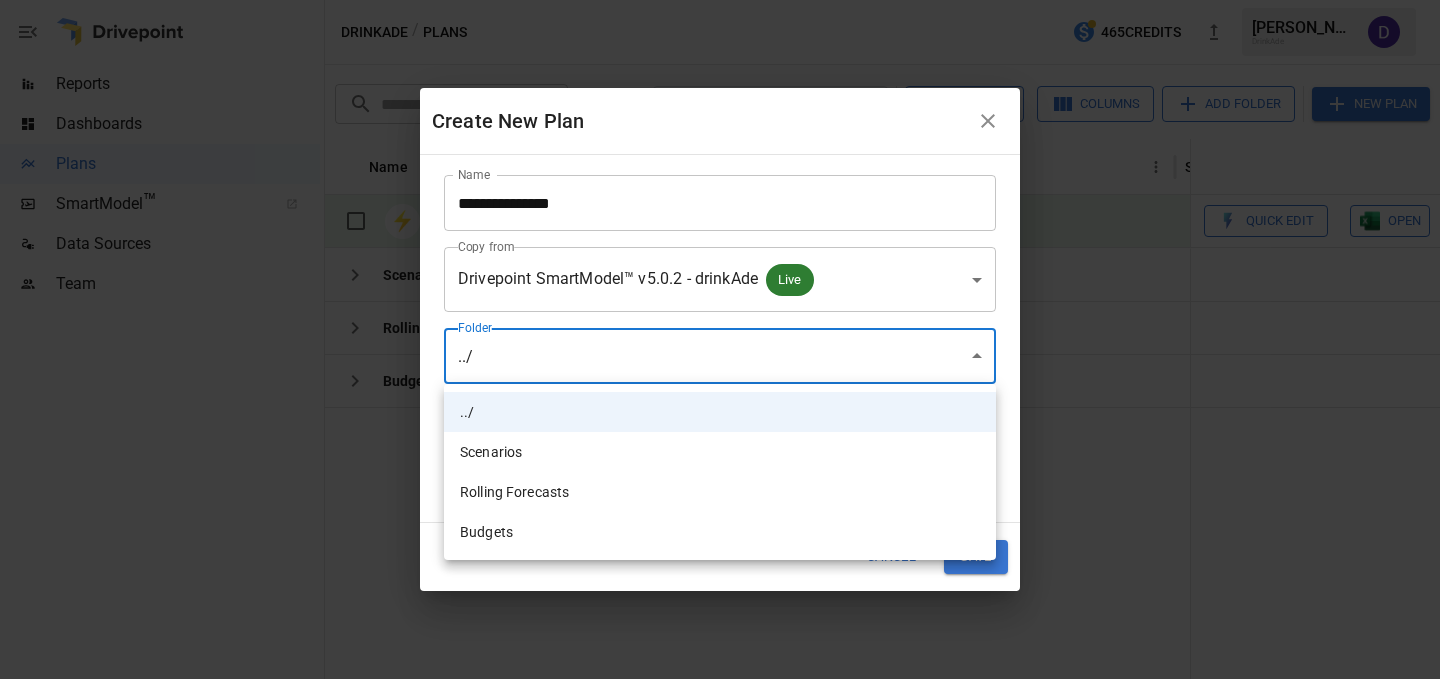 click on "**********" at bounding box center [720, 0] 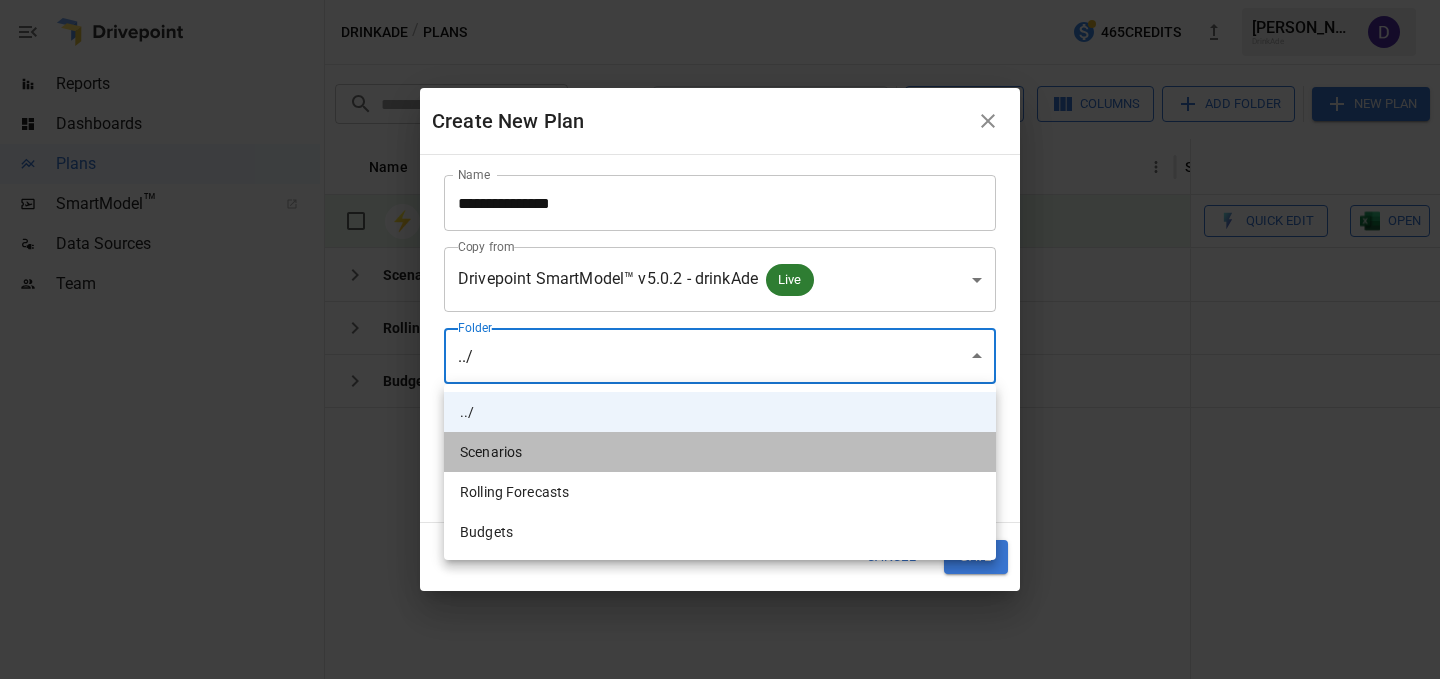 click on "Scenarios" at bounding box center [720, 452] 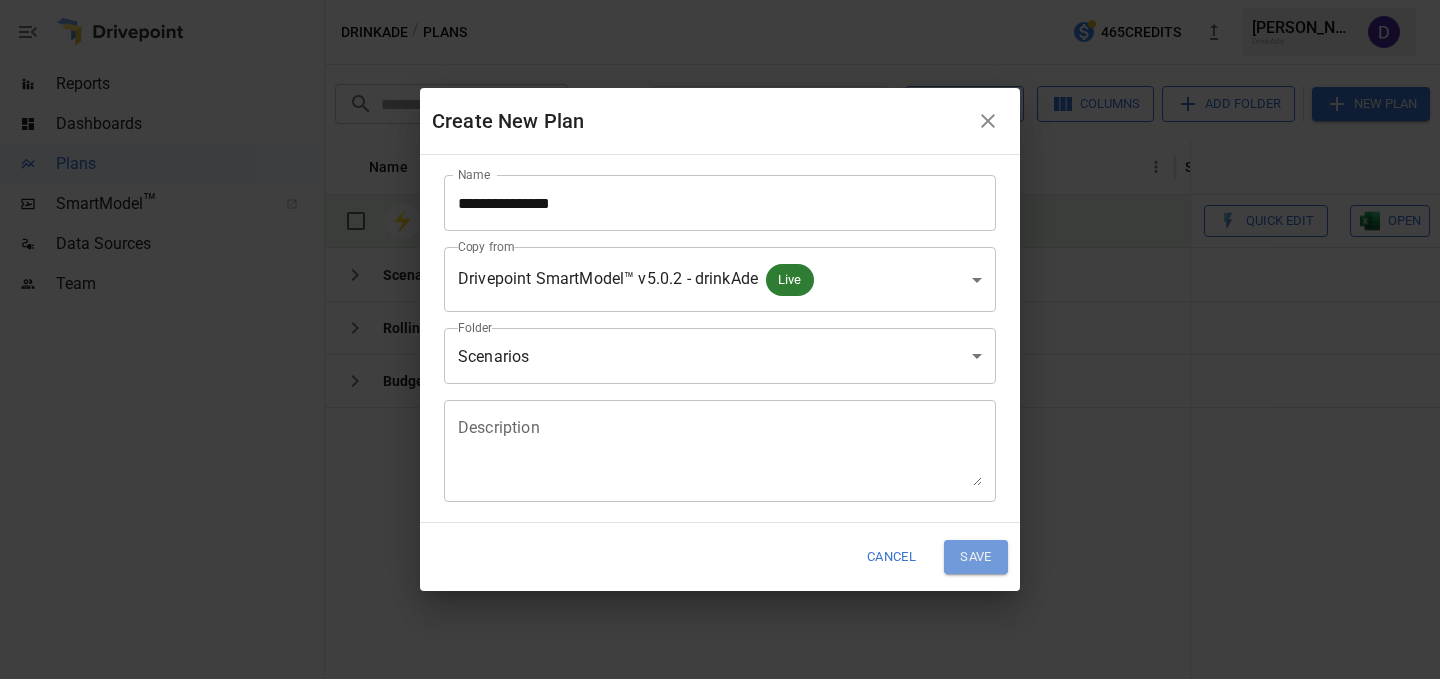 click on "Save" at bounding box center (976, 556) 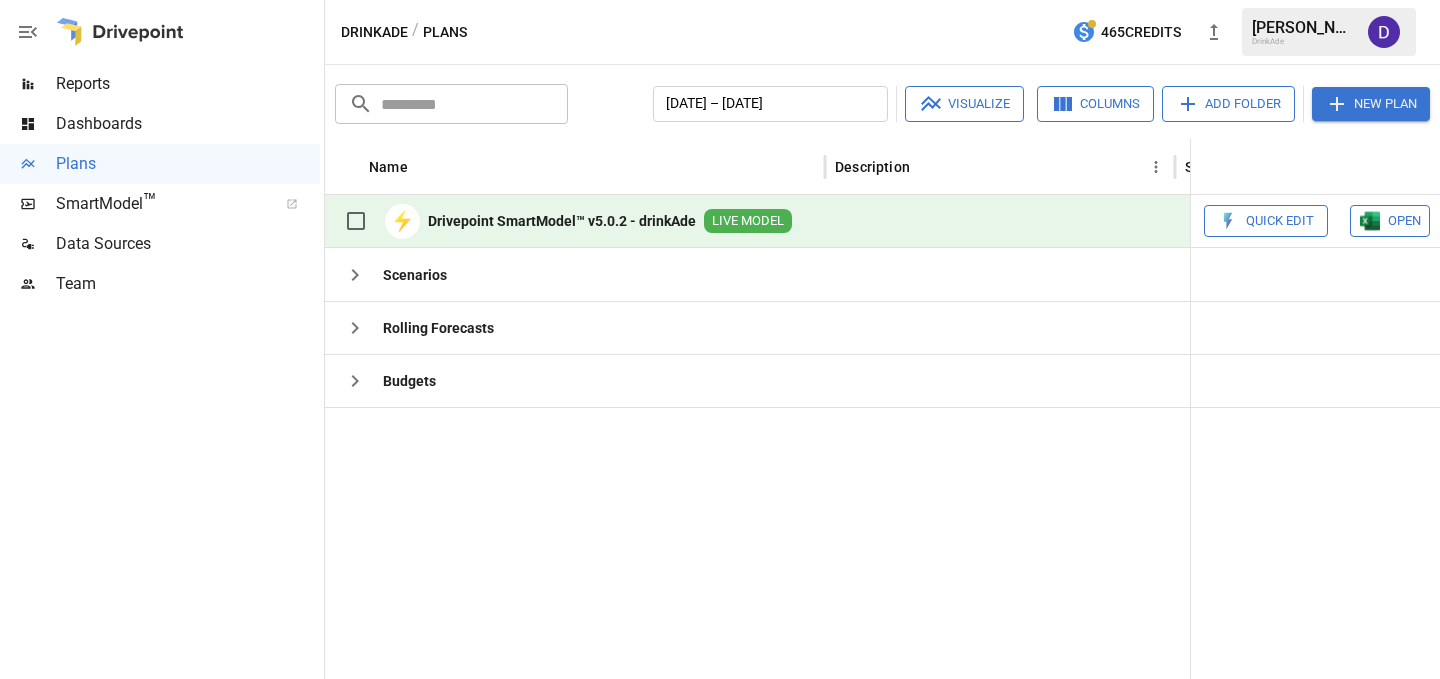 click on "Scenarios" at bounding box center [415, 275] 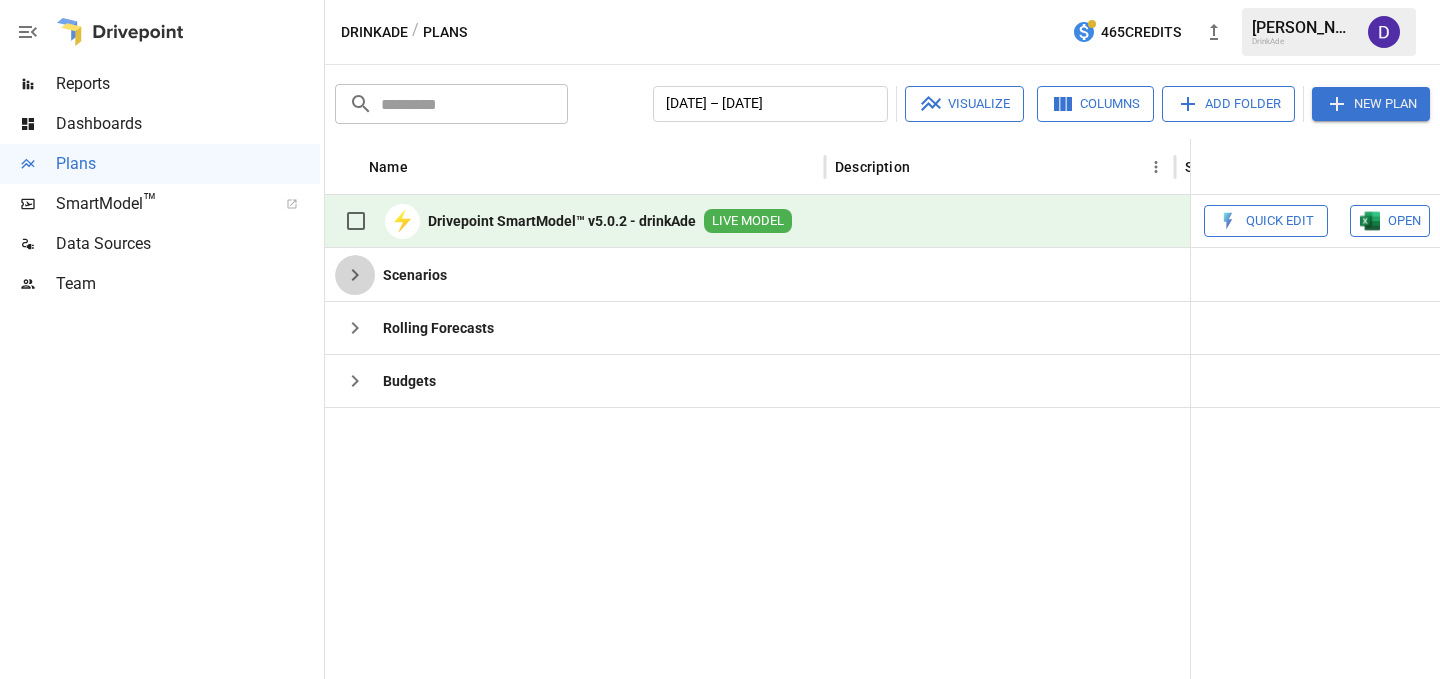 click 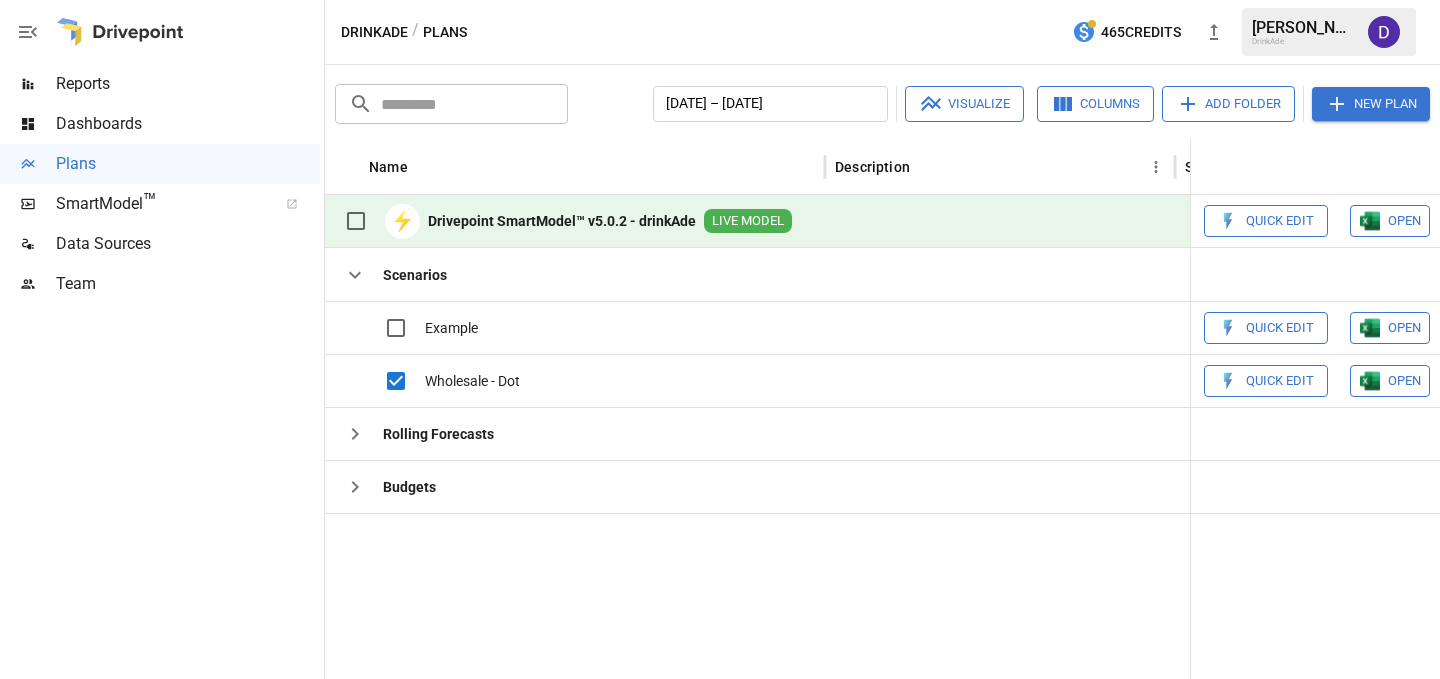 click on "OPEN" at bounding box center (1404, 328) 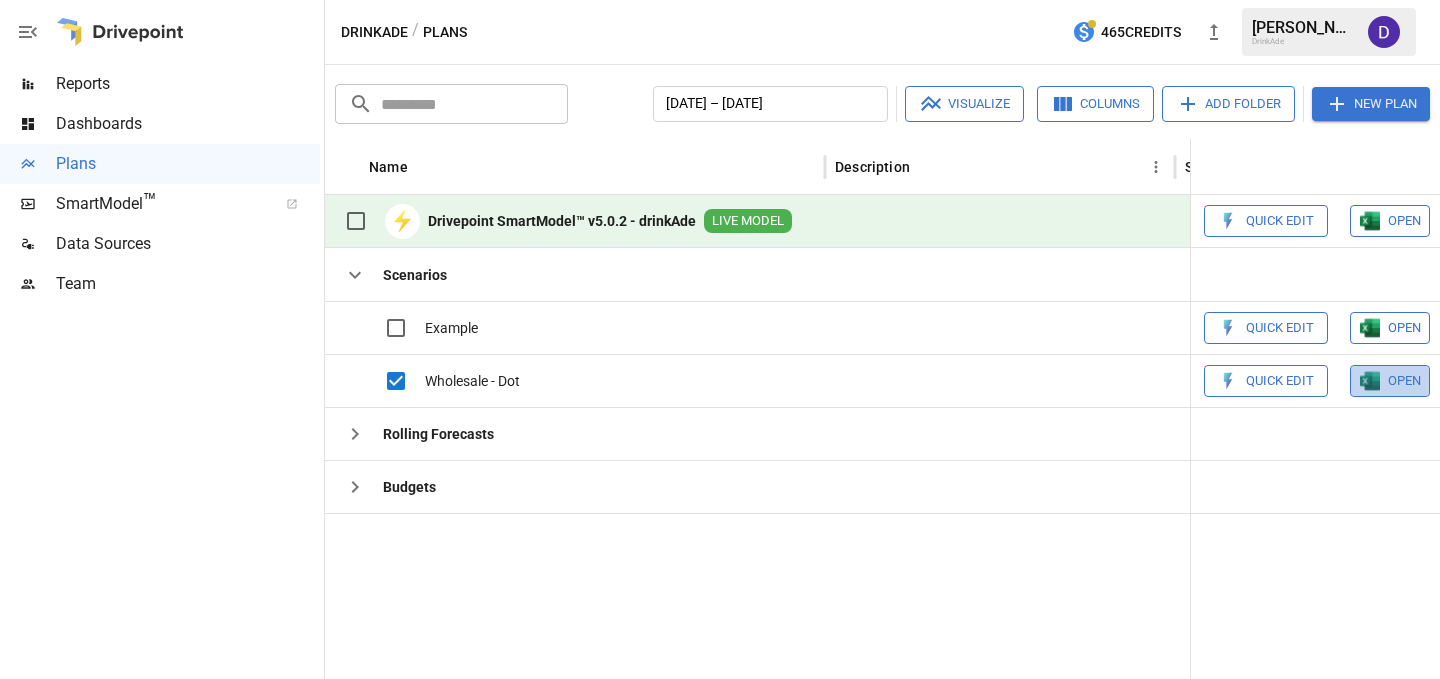 click on "OPEN" at bounding box center (1404, 328) 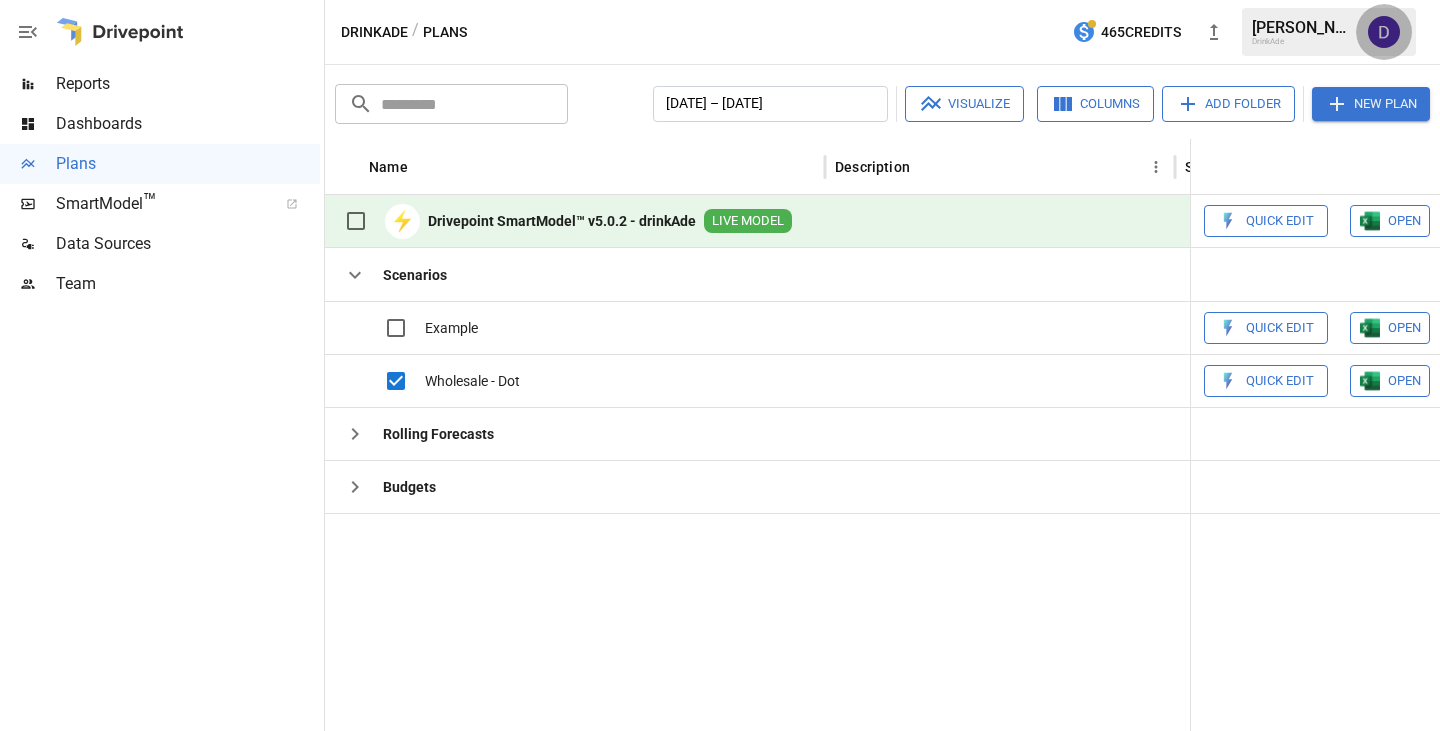 click at bounding box center [1384, 32] 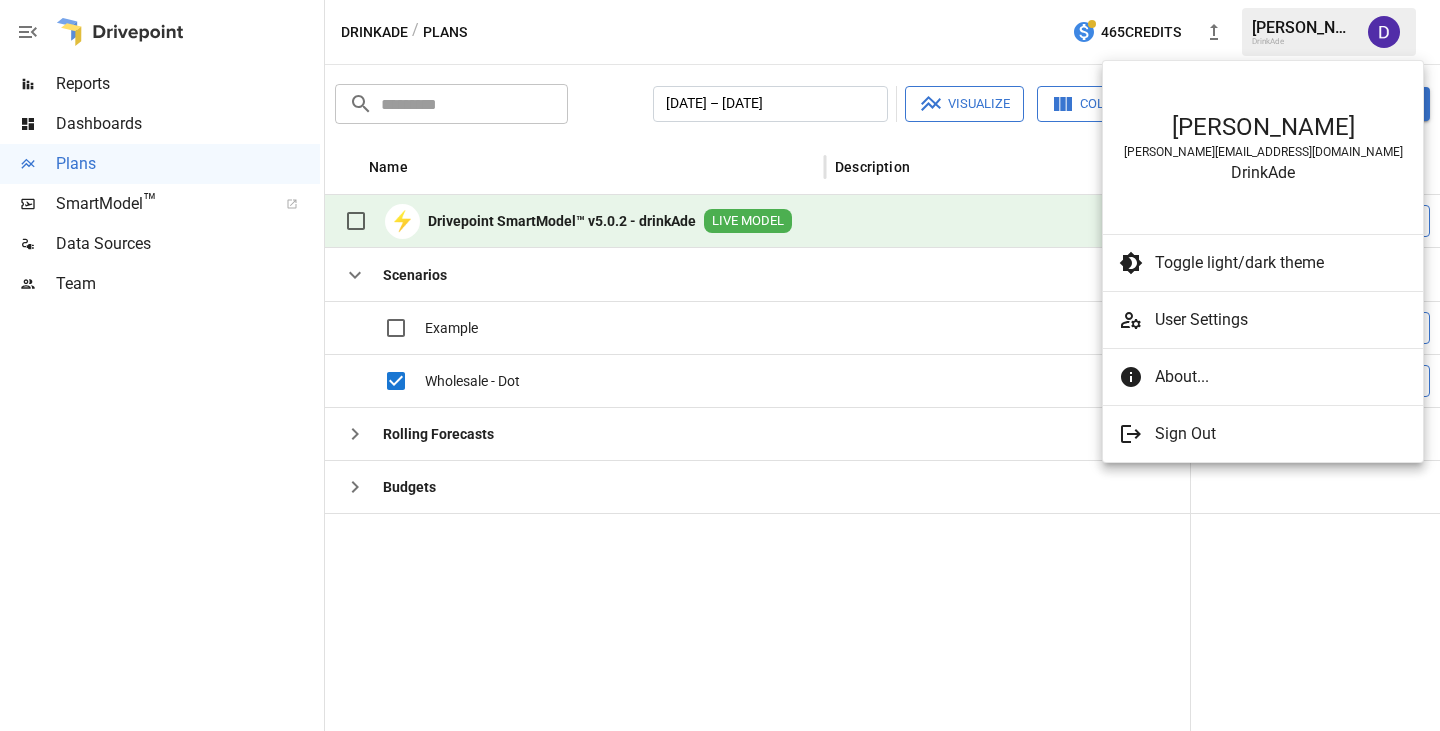 click at bounding box center [720, 365] 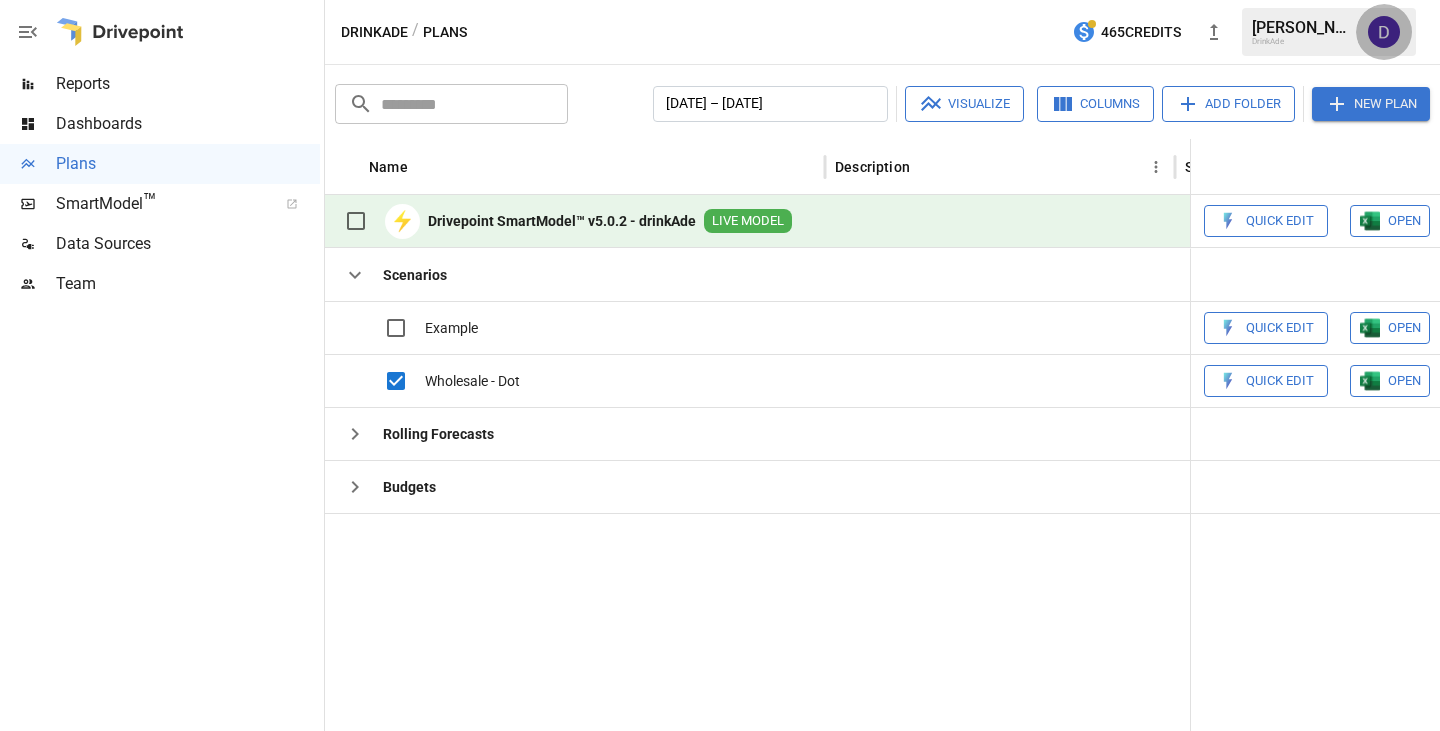 click at bounding box center (1384, 32) 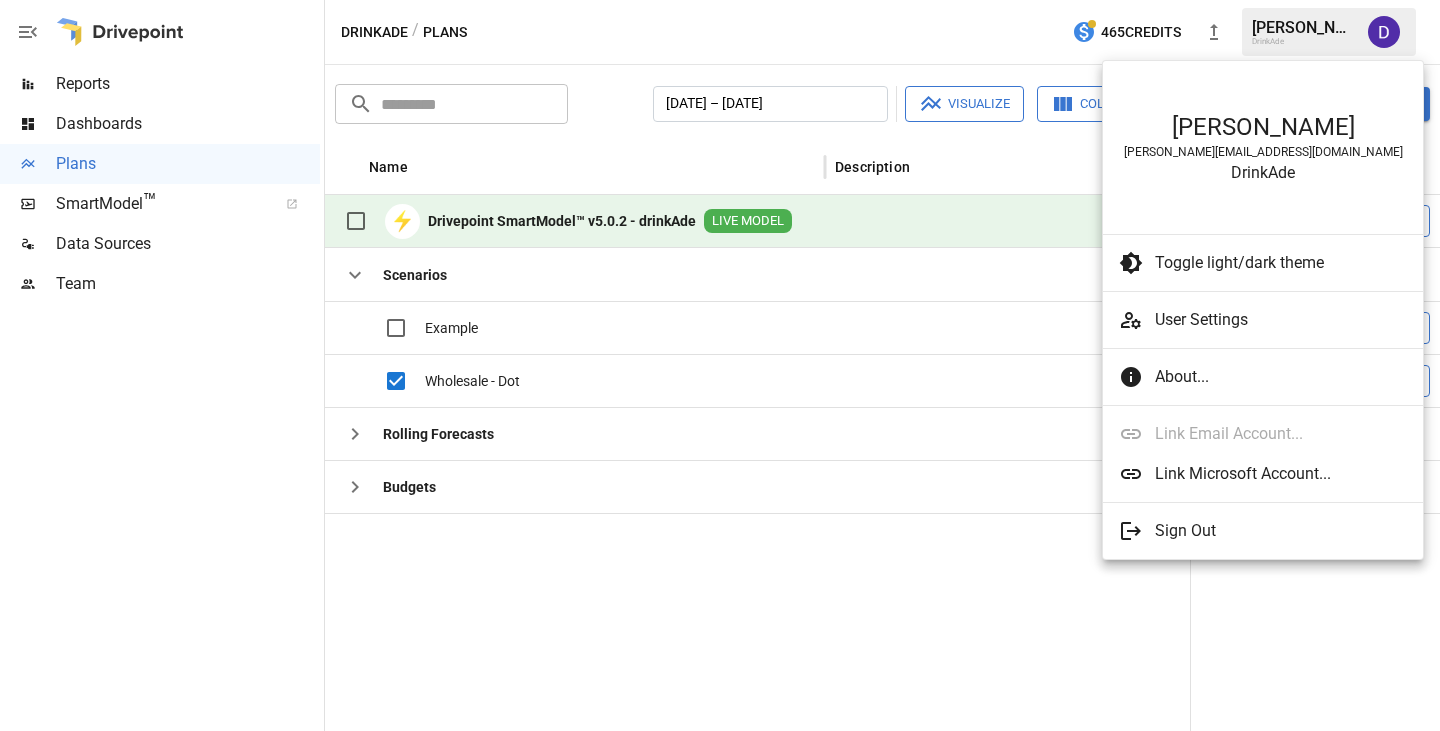 type 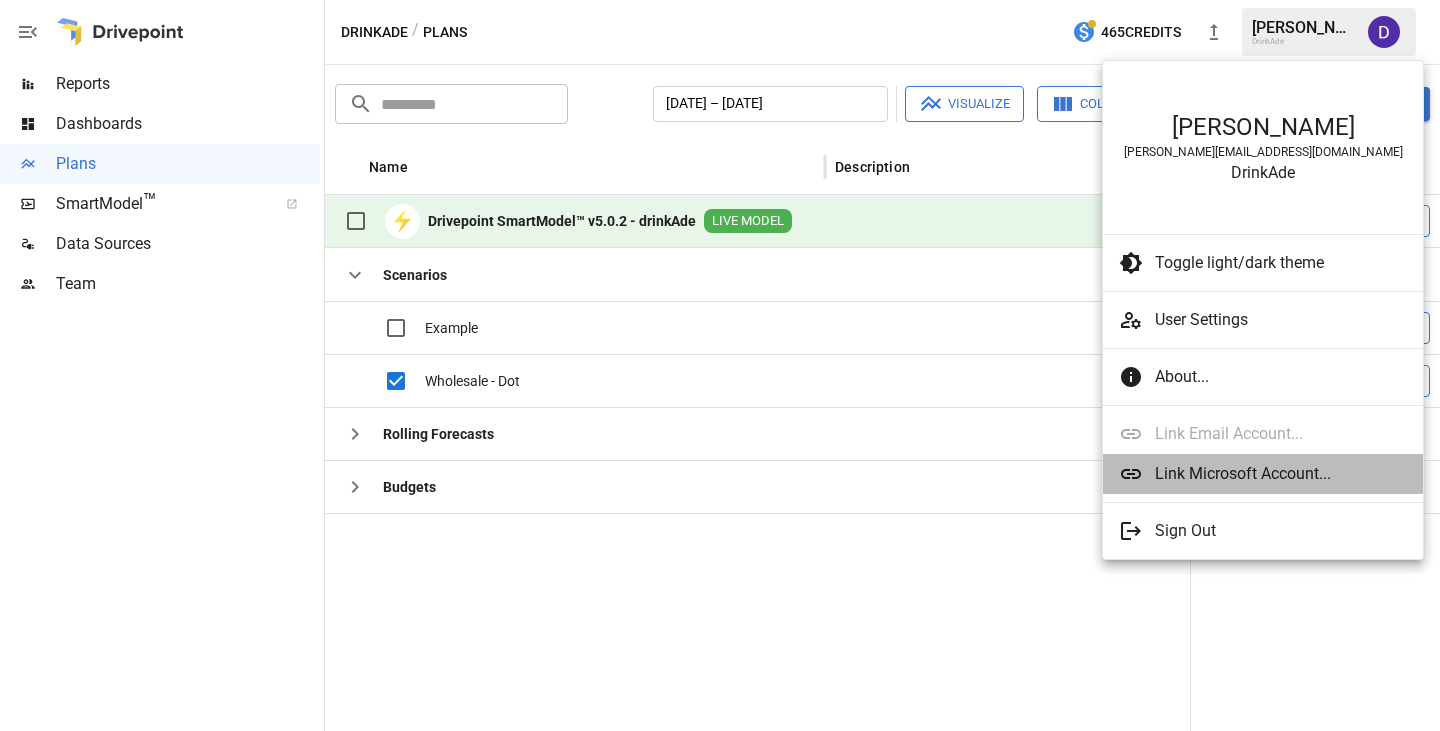 click on "Link Microsoft Account..." at bounding box center (1281, 474) 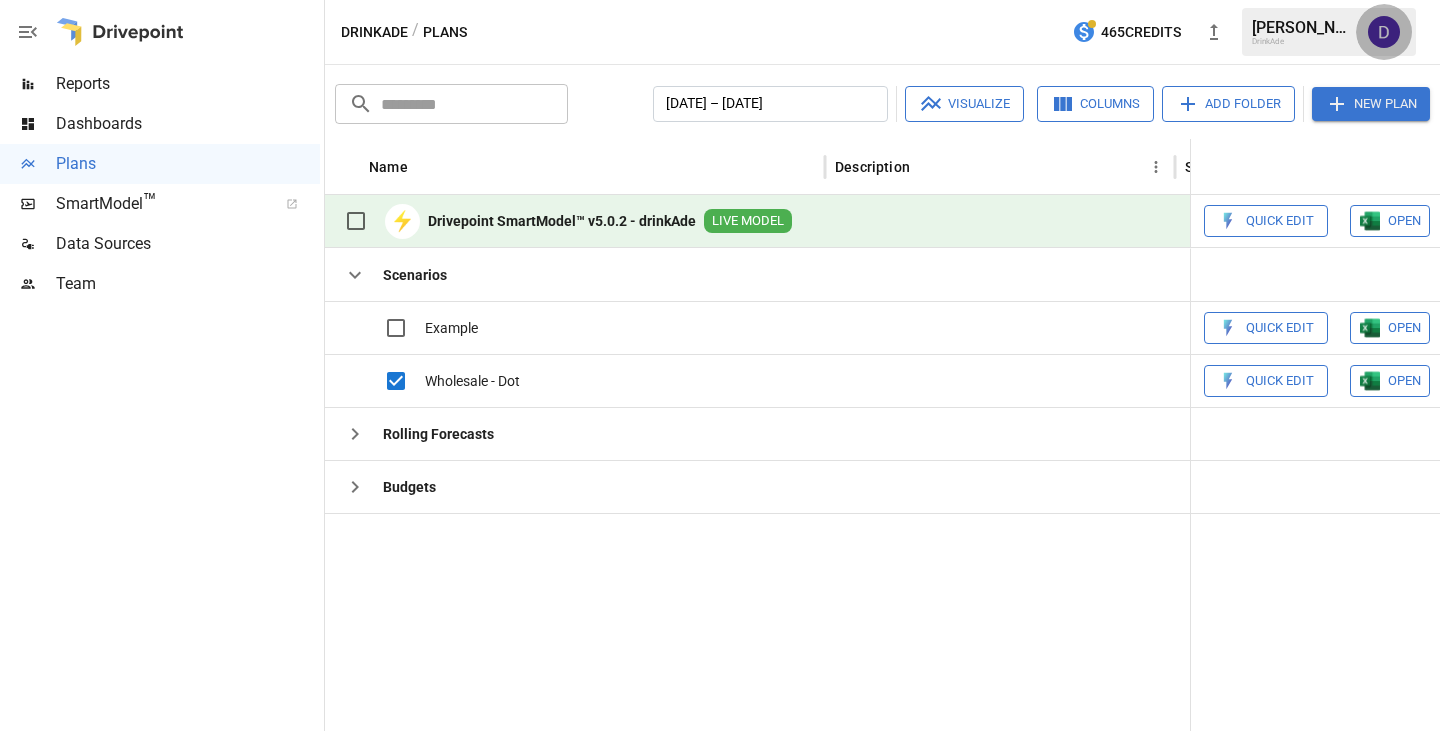 click at bounding box center [1384, 32] 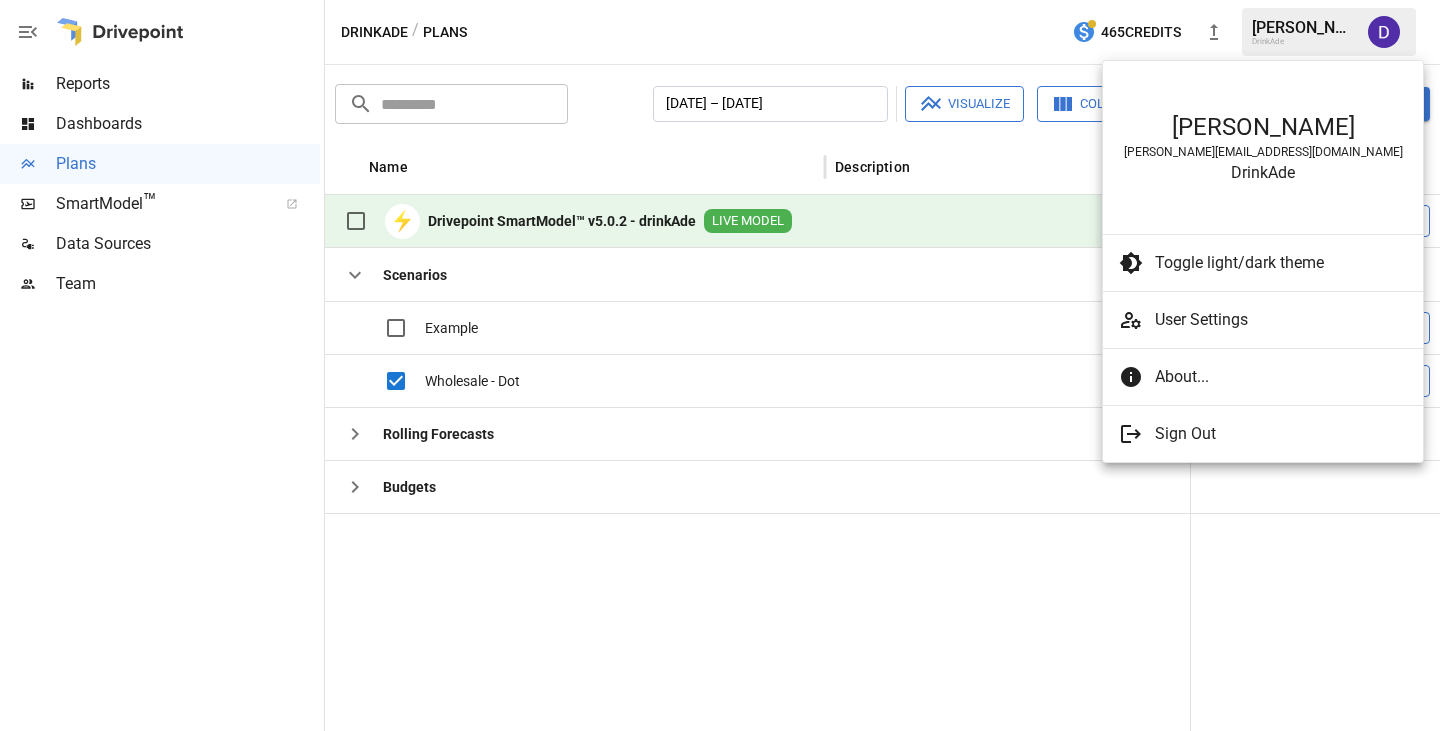 click at bounding box center (720, 365) 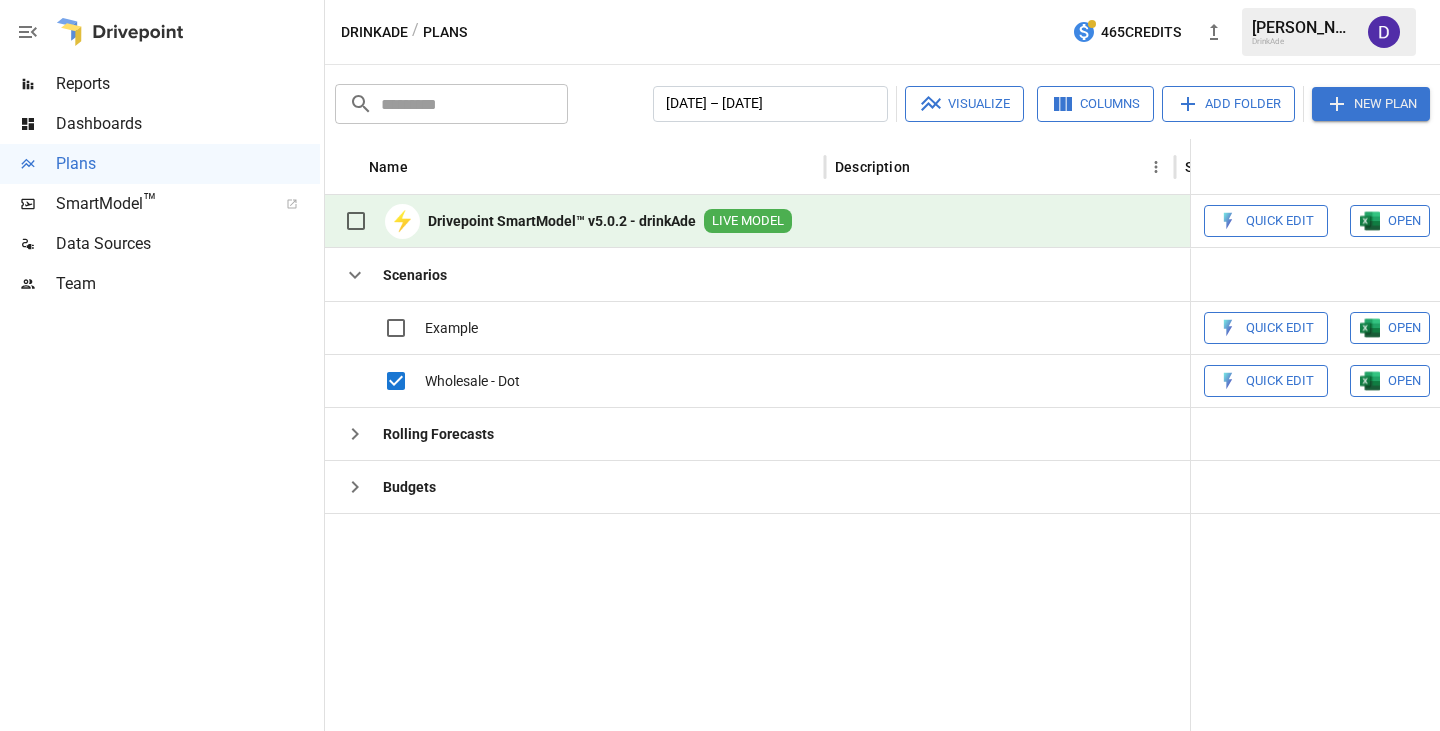 click at bounding box center [1384, 32] 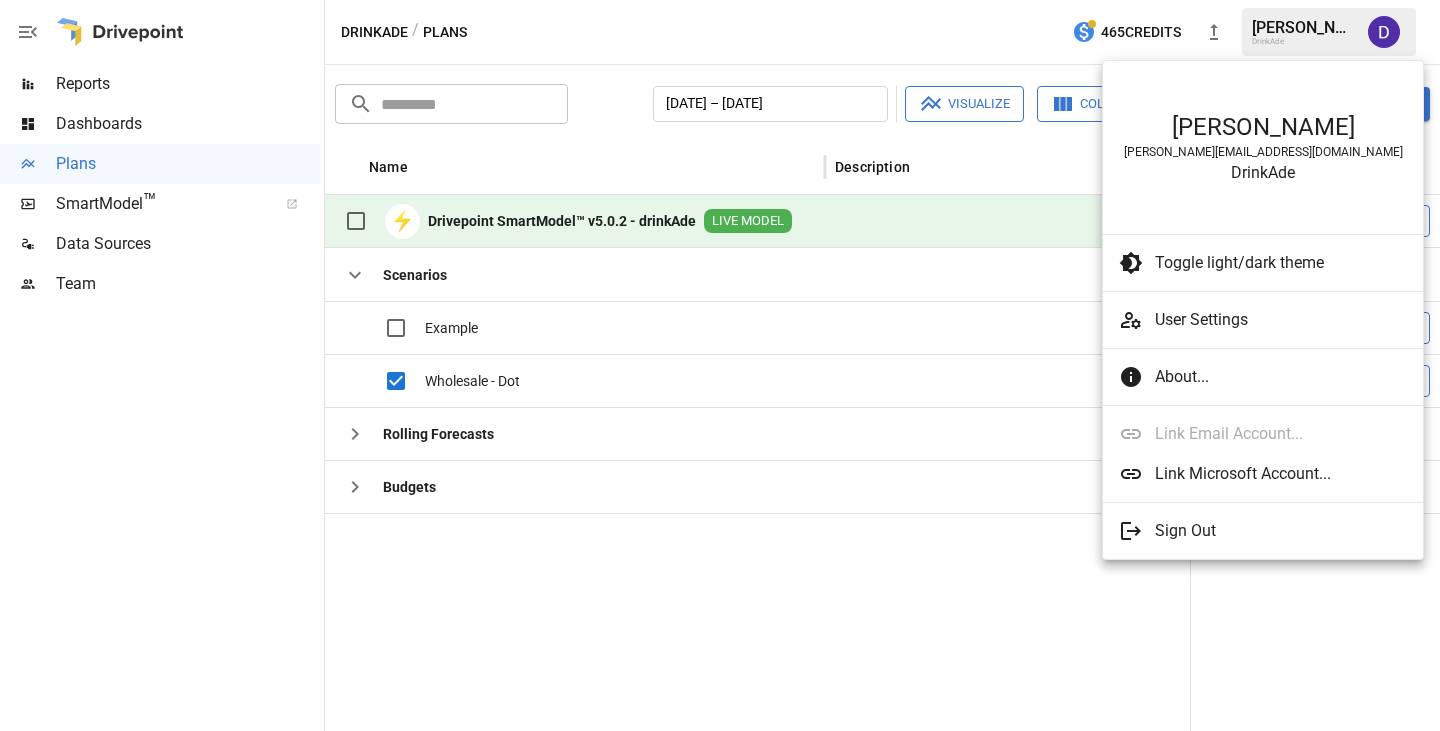 click on "Link Email Account..." at bounding box center [1263, 429] 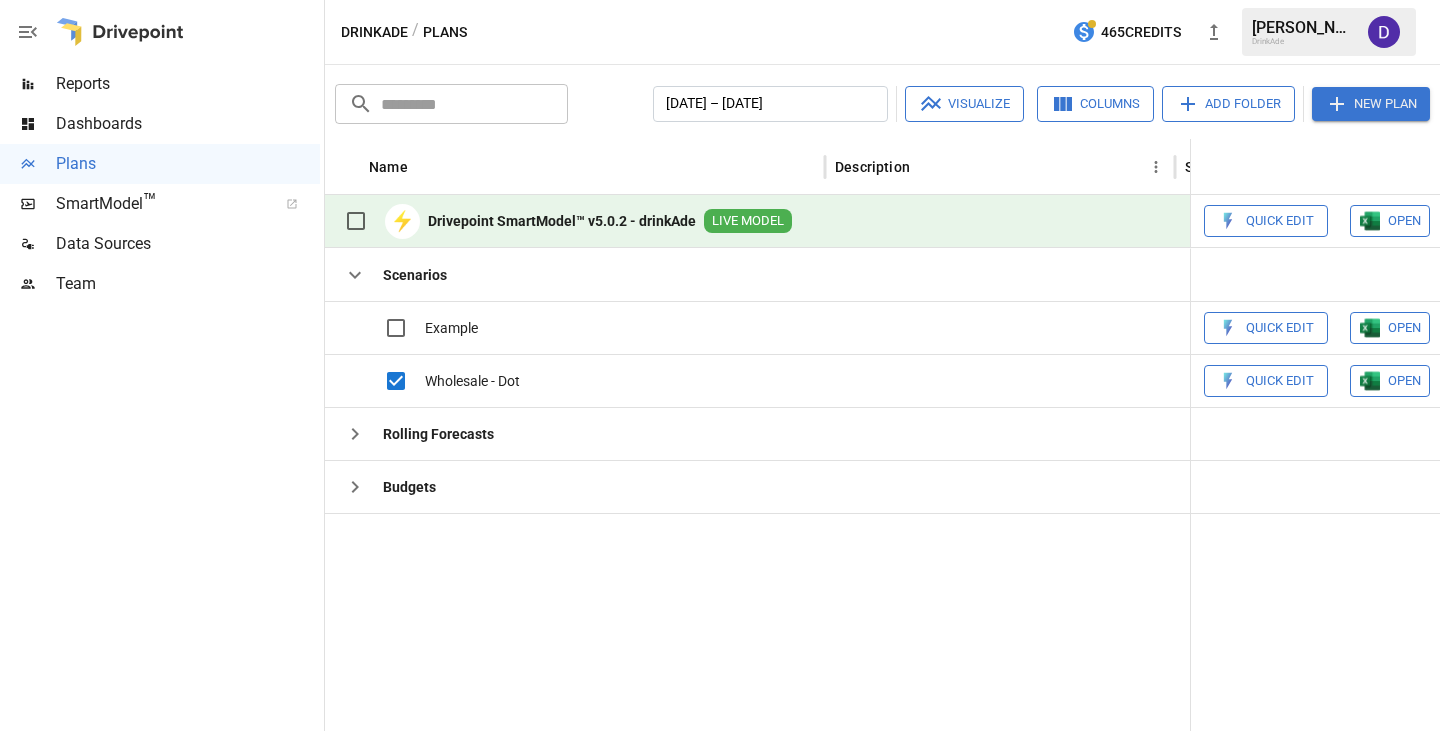 click on "OPEN" at bounding box center (1404, 328) 